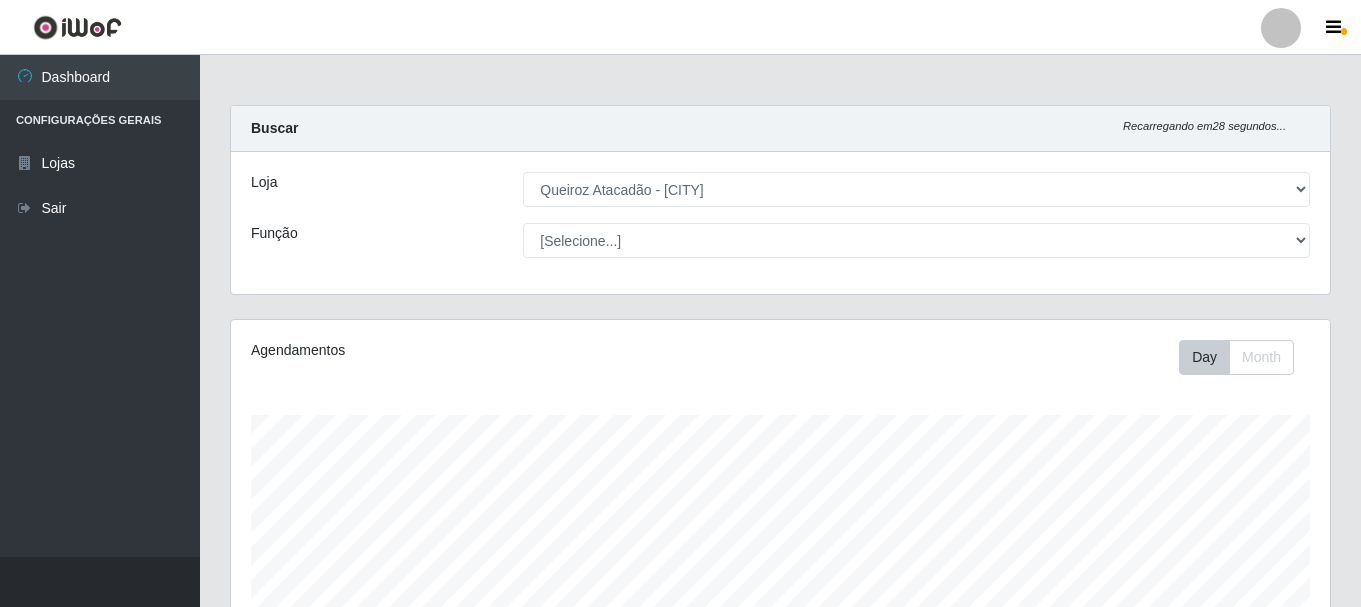 select on "464" 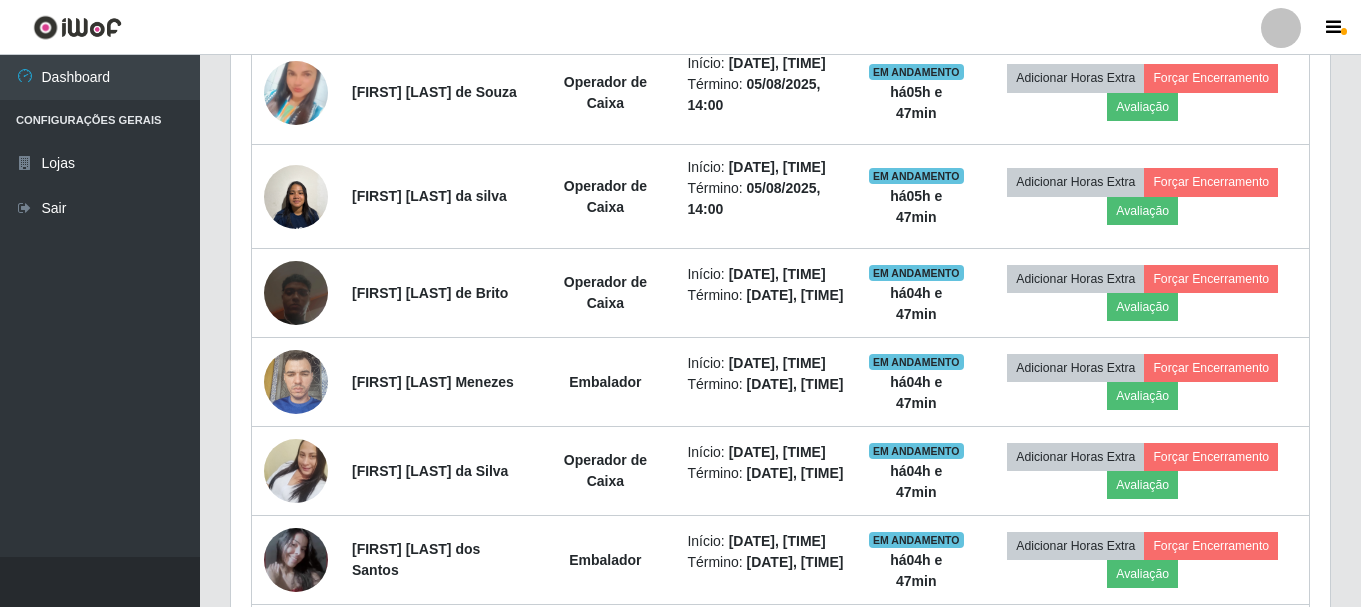 scroll, scrollTop: 999585, scrollLeft: 998901, axis: both 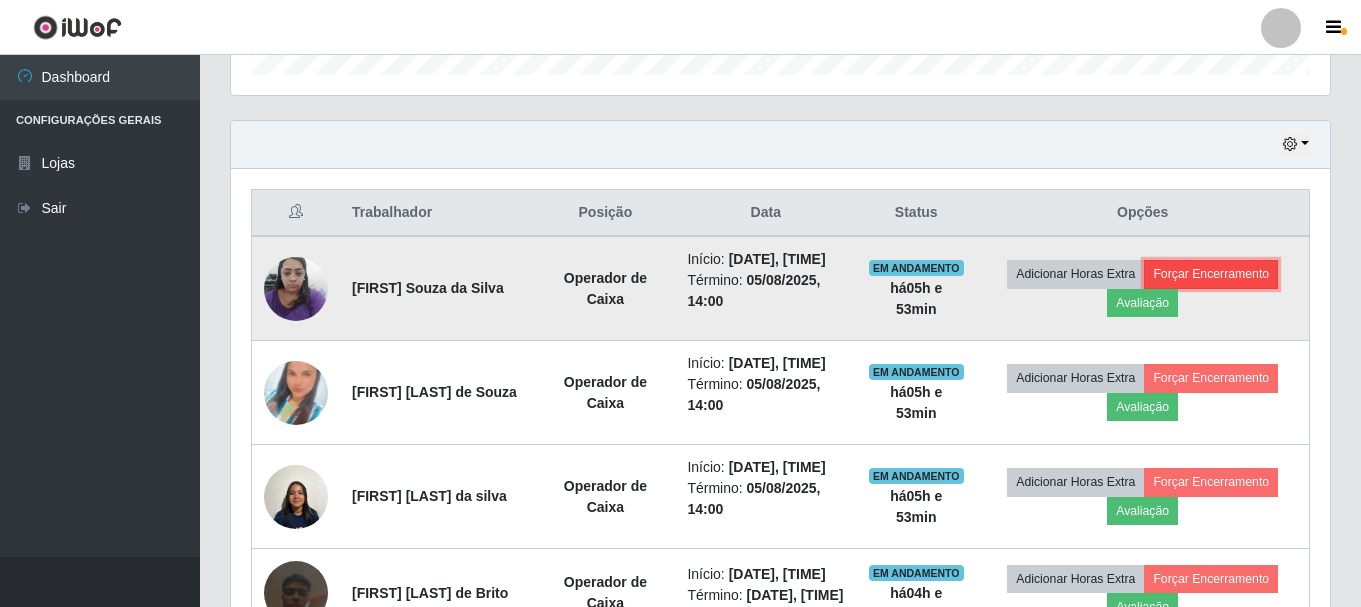 click on "Forçar Encerramento" at bounding box center [1211, 274] 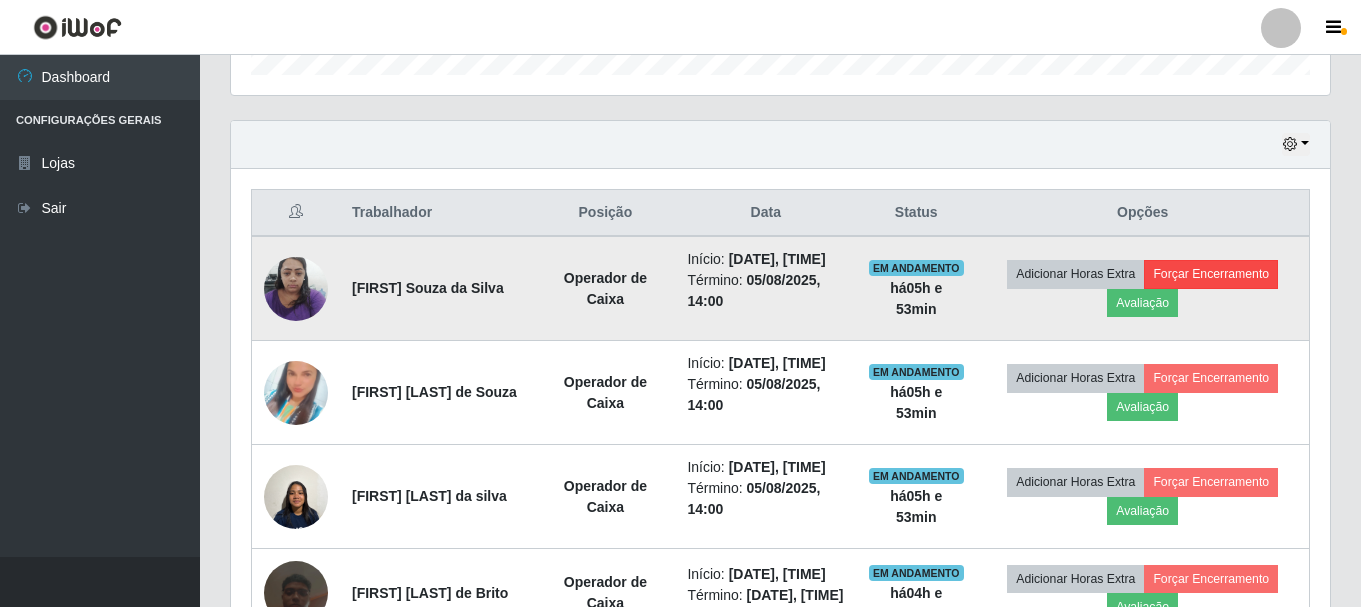 scroll, scrollTop: 999585, scrollLeft: 998911, axis: both 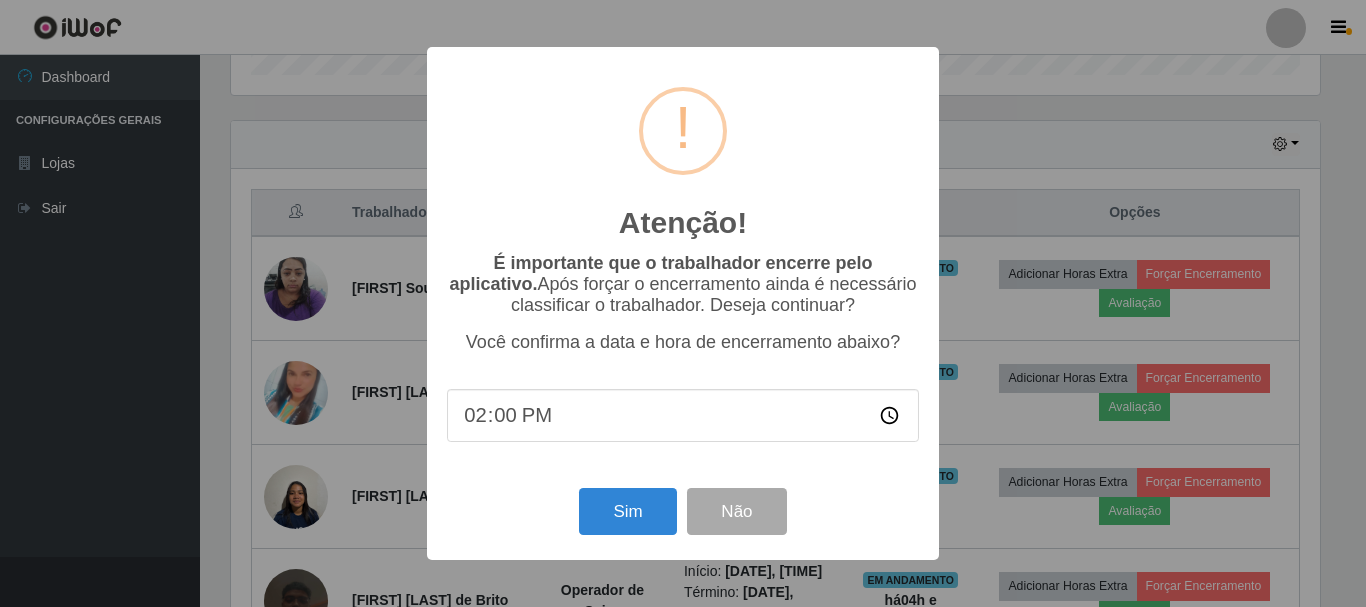click on "Atenção! × É importante que o trabalhador encerre pelo aplicativo.
Após forçar o encerramento ainda é necessário classificar o trabalhador.
Deseja continuar?
[TIME]
Sim Não" at bounding box center [683, 303] 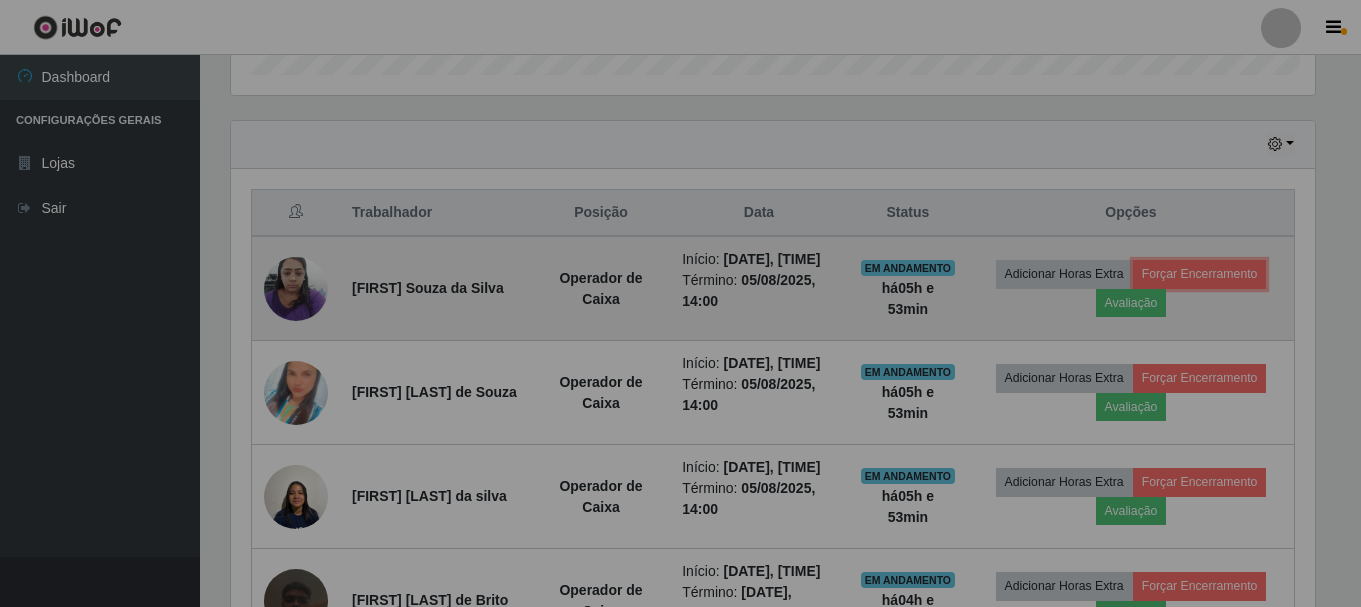 scroll, scrollTop: 999585, scrollLeft: 998901, axis: both 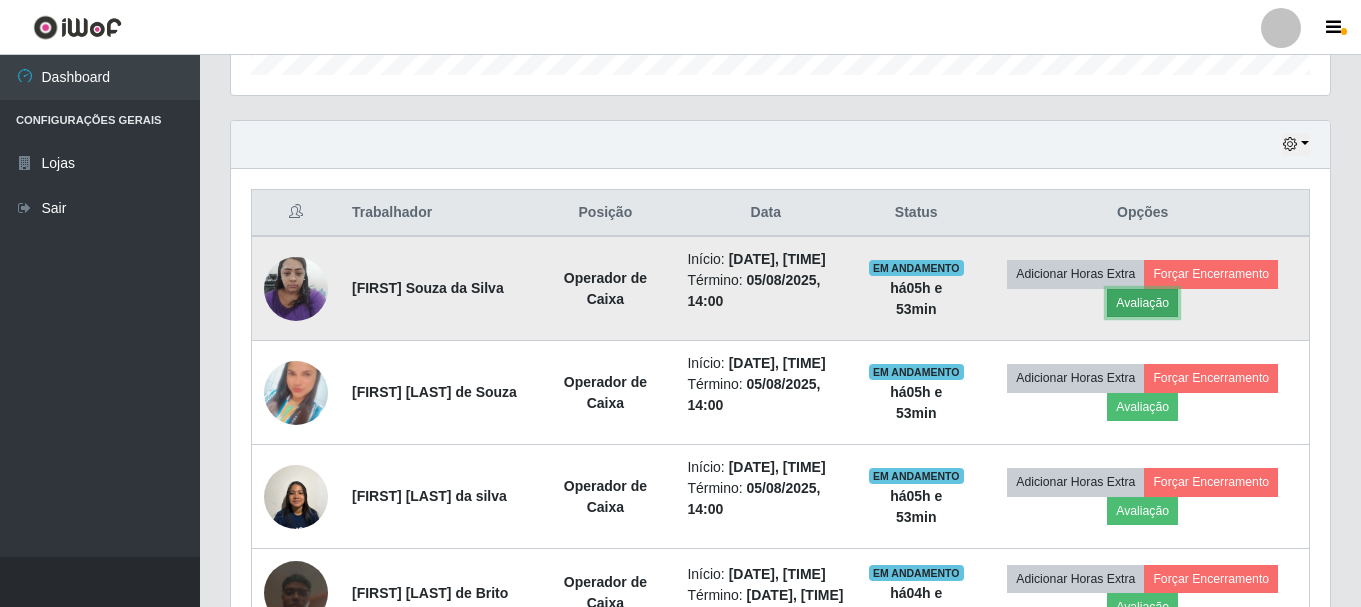 click on "Avaliação" at bounding box center [1142, 303] 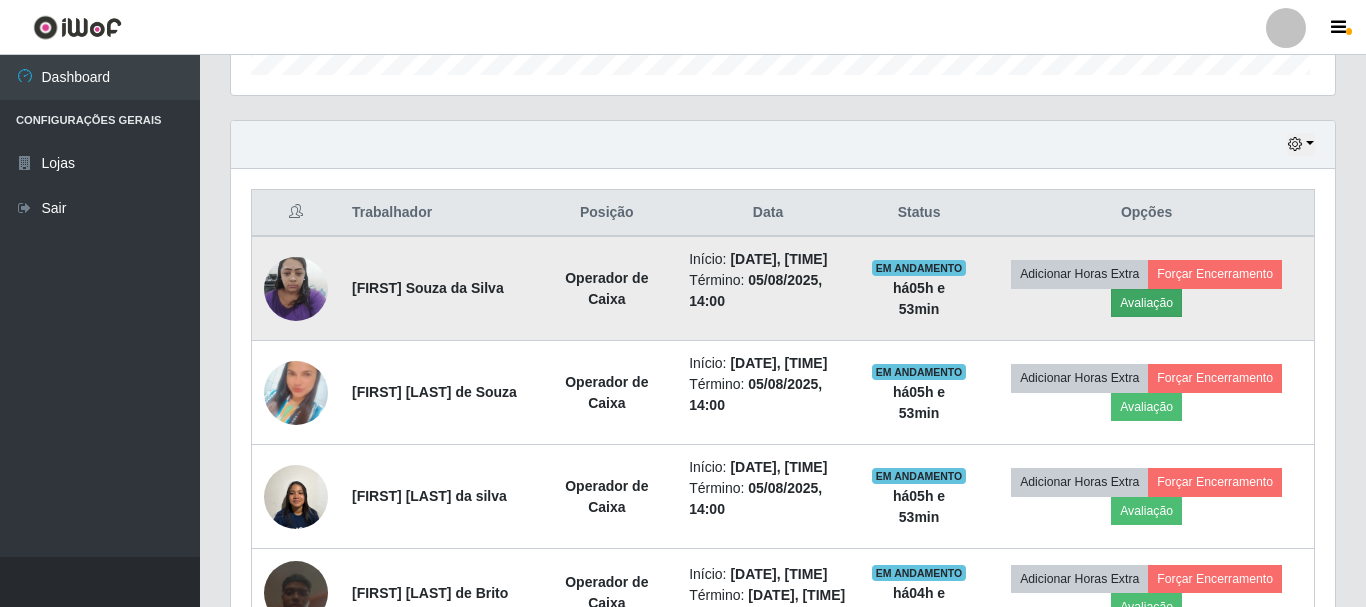 scroll, scrollTop: 999585, scrollLeft: 998911, axis: both 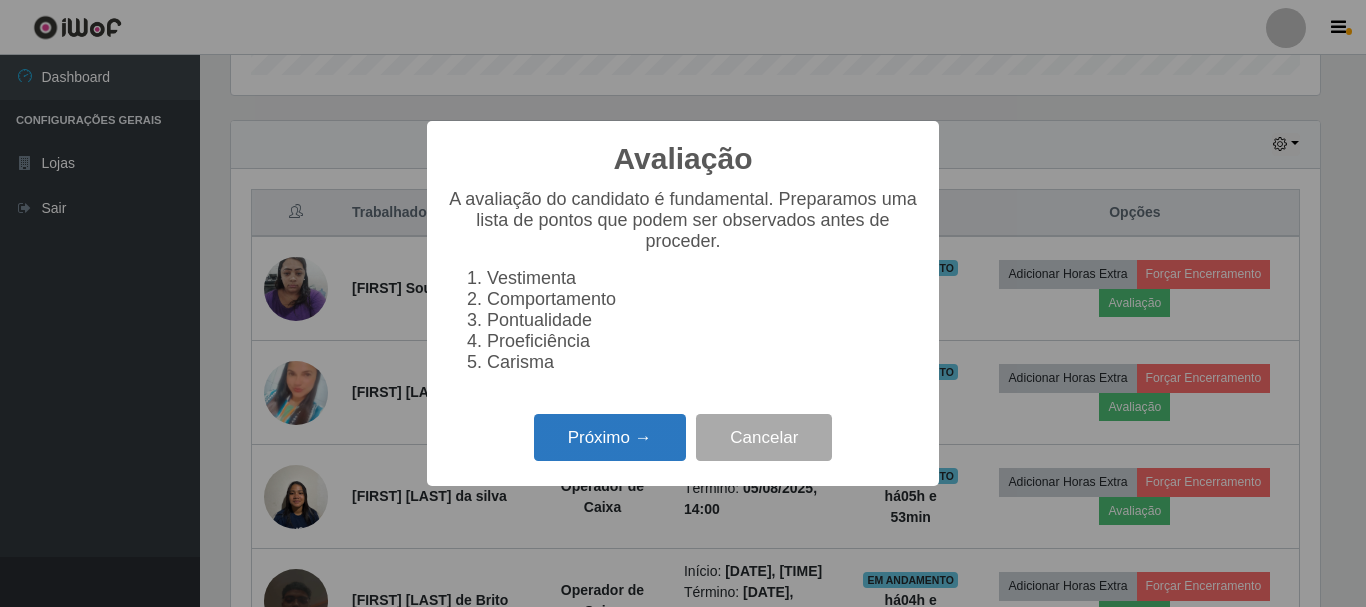 click on "Próximo →" at bounding box center [610, 437] 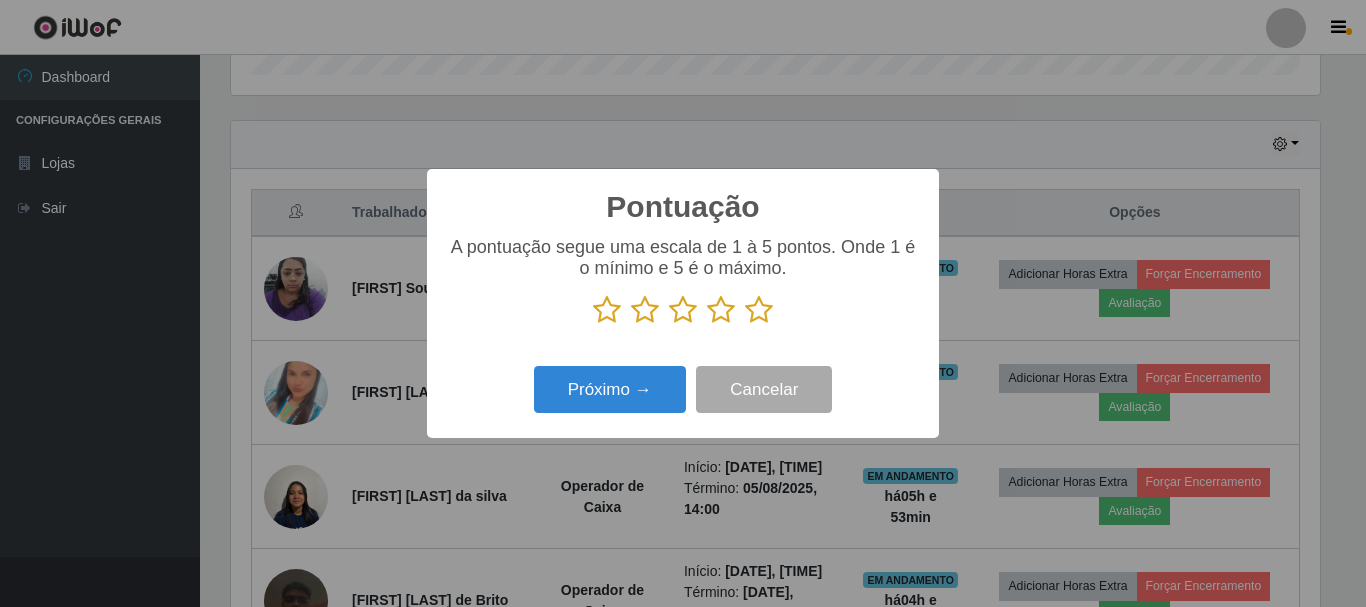 scroll, scrollTop: 999585, scrollLeft: 998911, axis: both 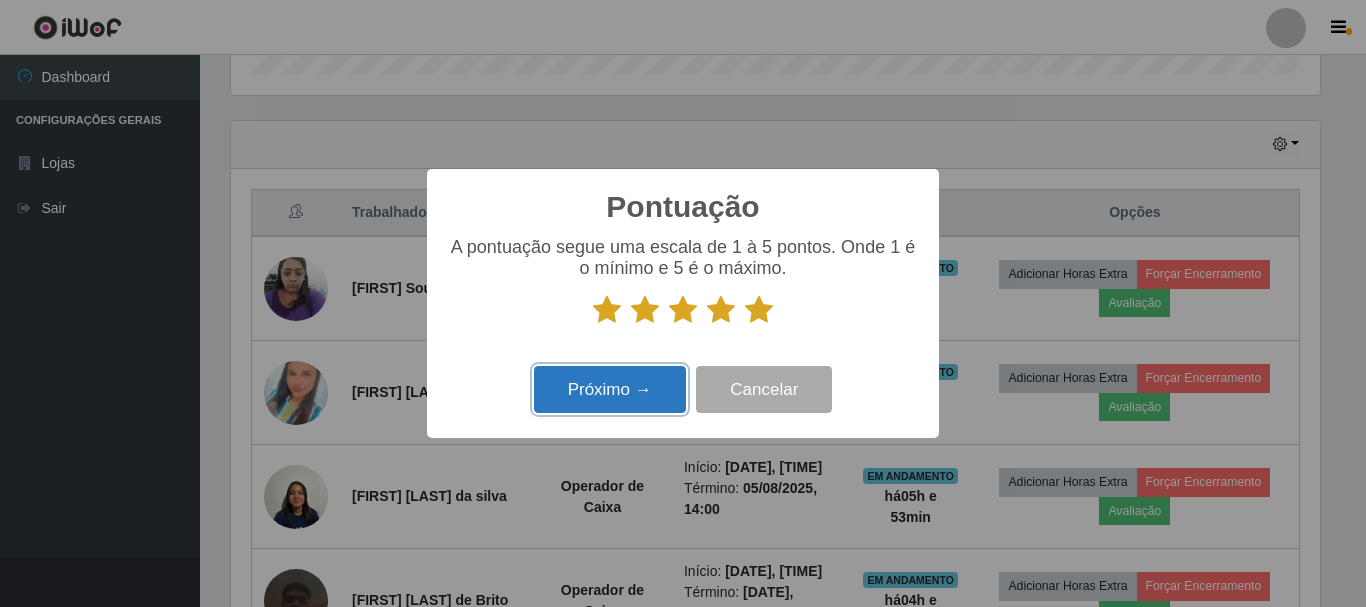 click on "Próximo →" at bounding box center [610, 389] 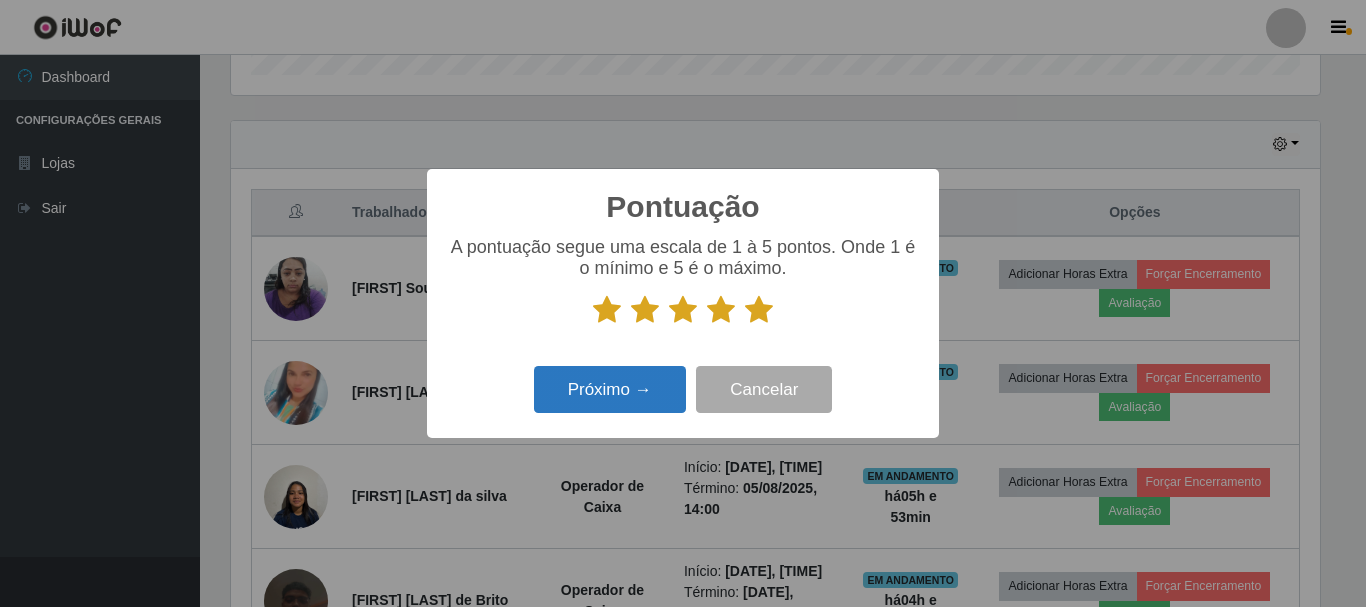 scroll, scrollTop: 999585, scrollLeft: 998911, axis: both 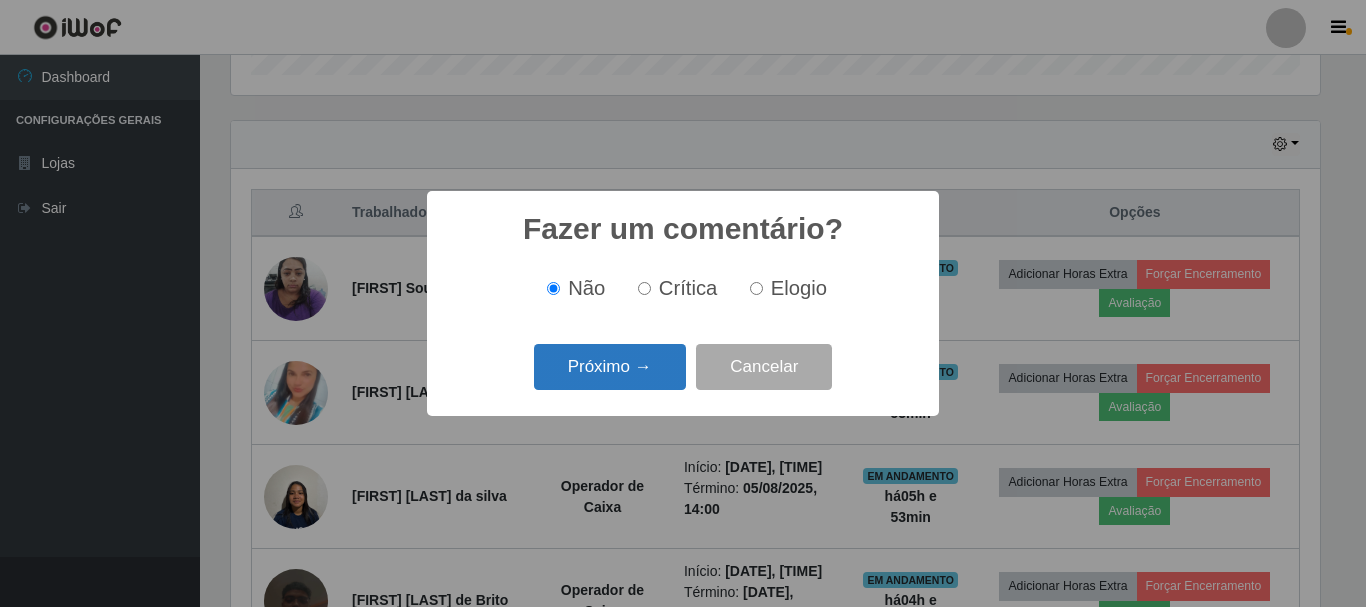 click on "Próximo →" at bounding box center (610, 367) 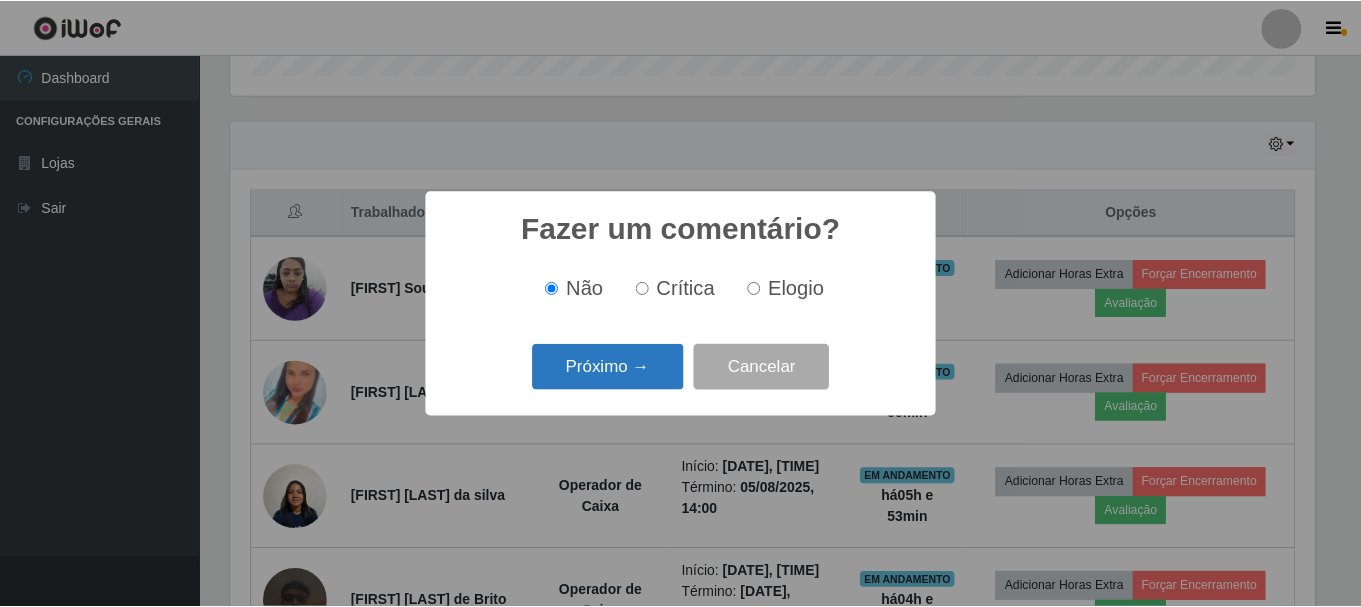 scroll, scrollTop: 999585, scrollLeft: 998911, axis: both 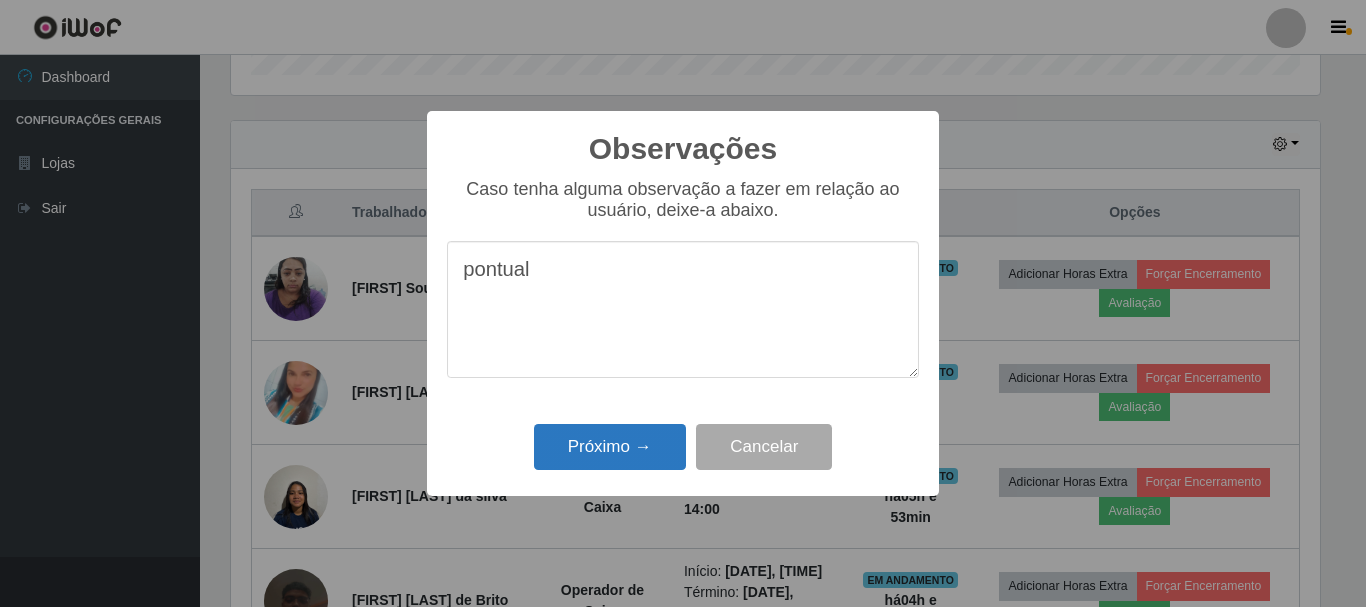type on "pontual" 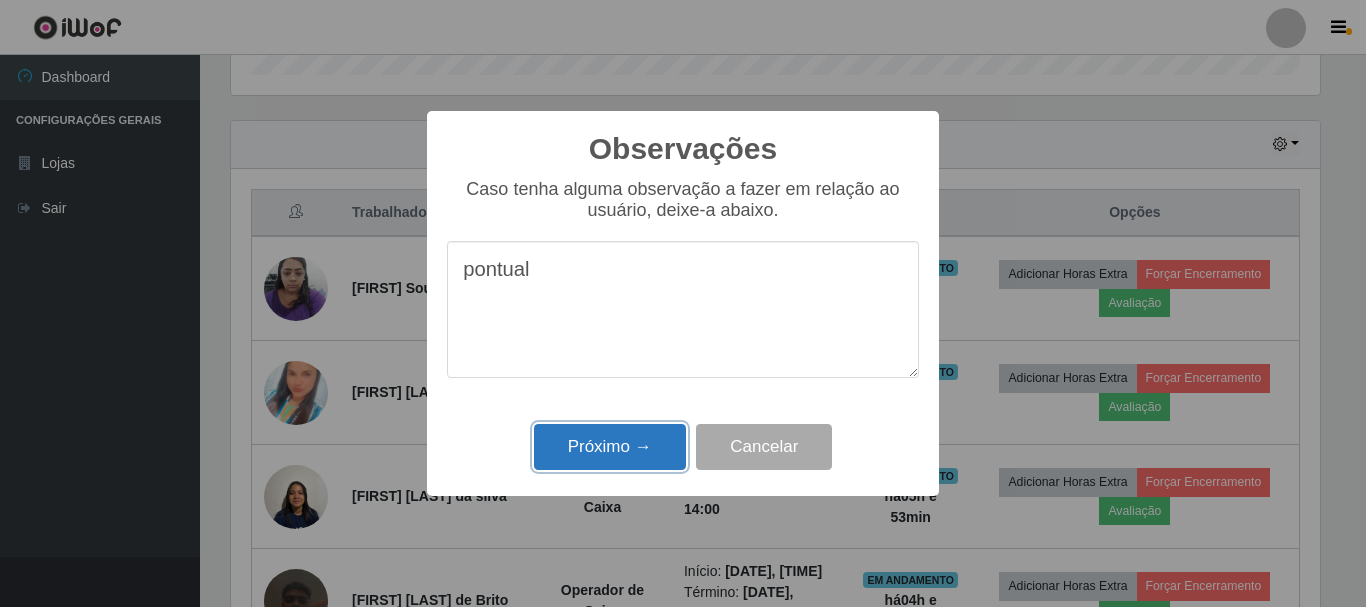 click on "Próximo →" at bounding box center [610, 447] 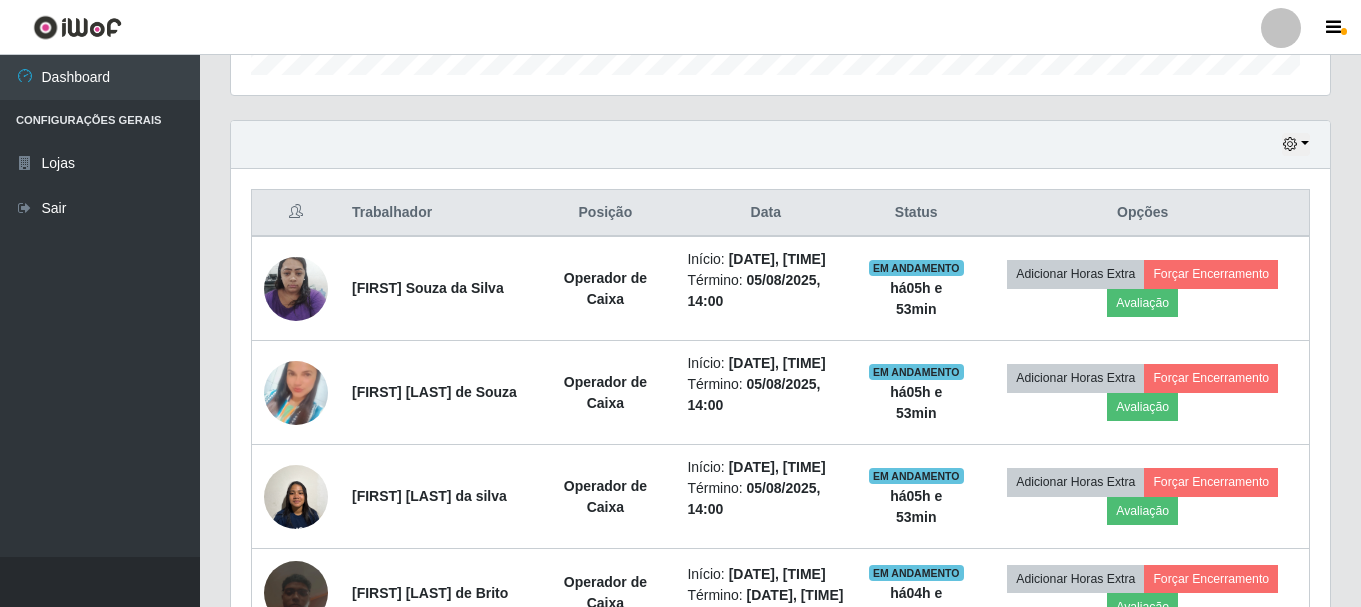 scroll, scrollTop: 999585, scrollLeft: 998901, axis: both 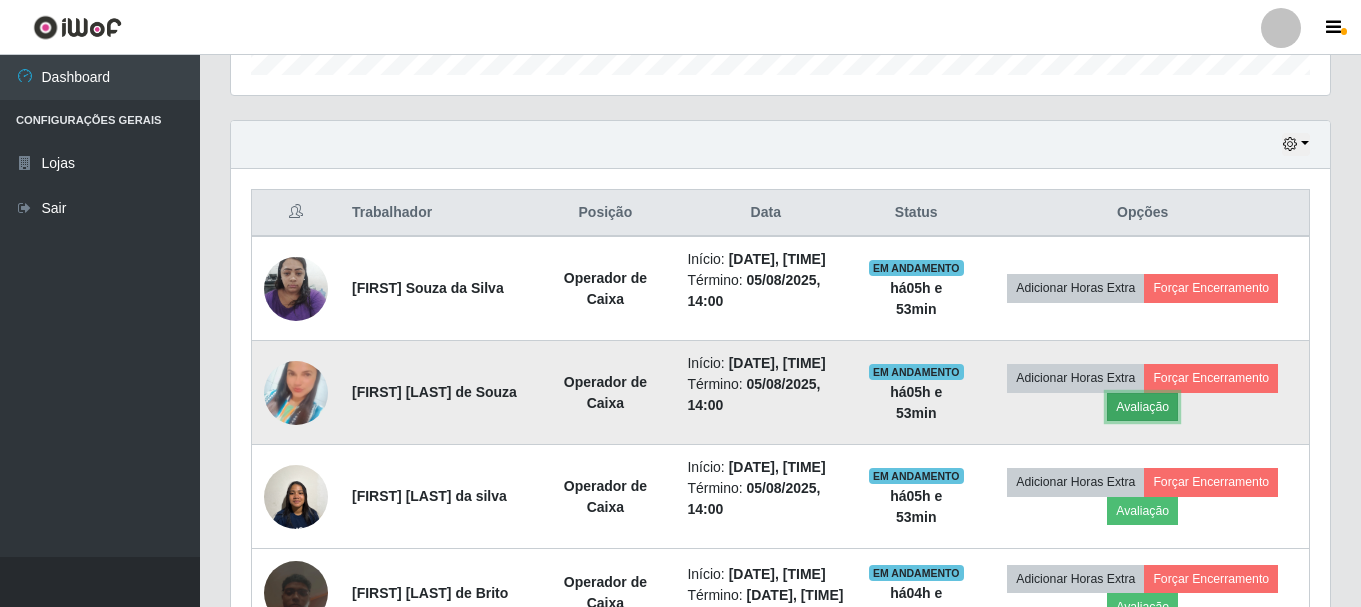 click on "Avaliação" at bounding box center (1142, 407) 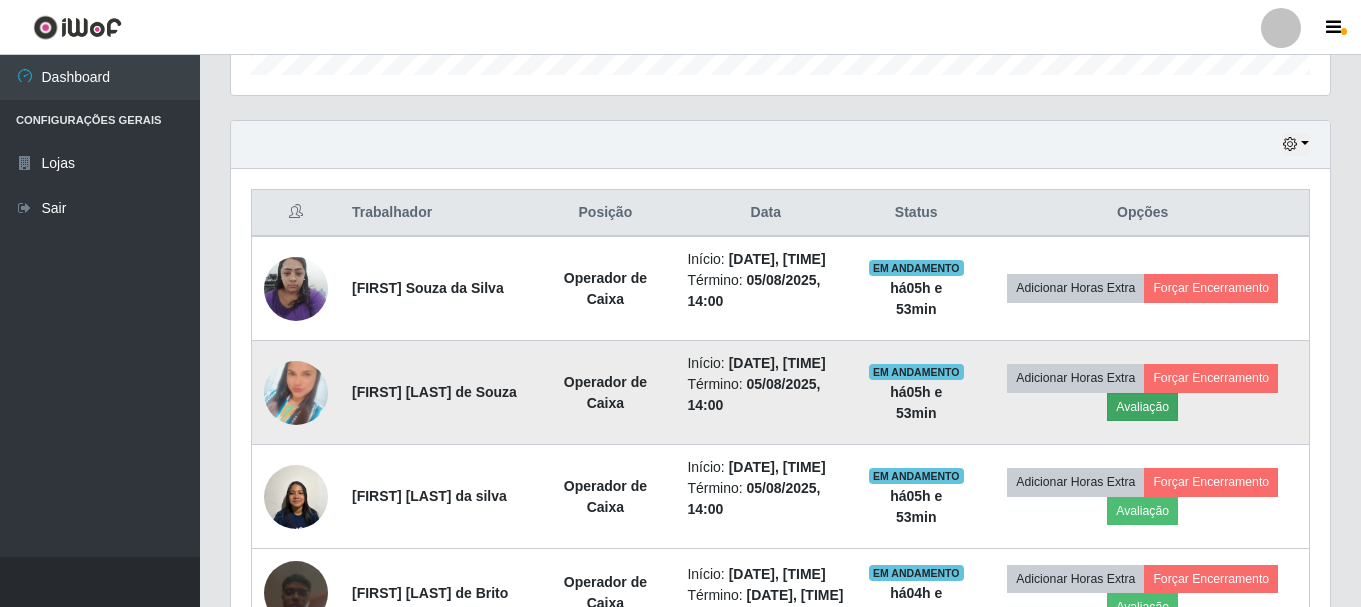 scroll, scrollTop: 999585, scrollLeft: 998911, axis: both 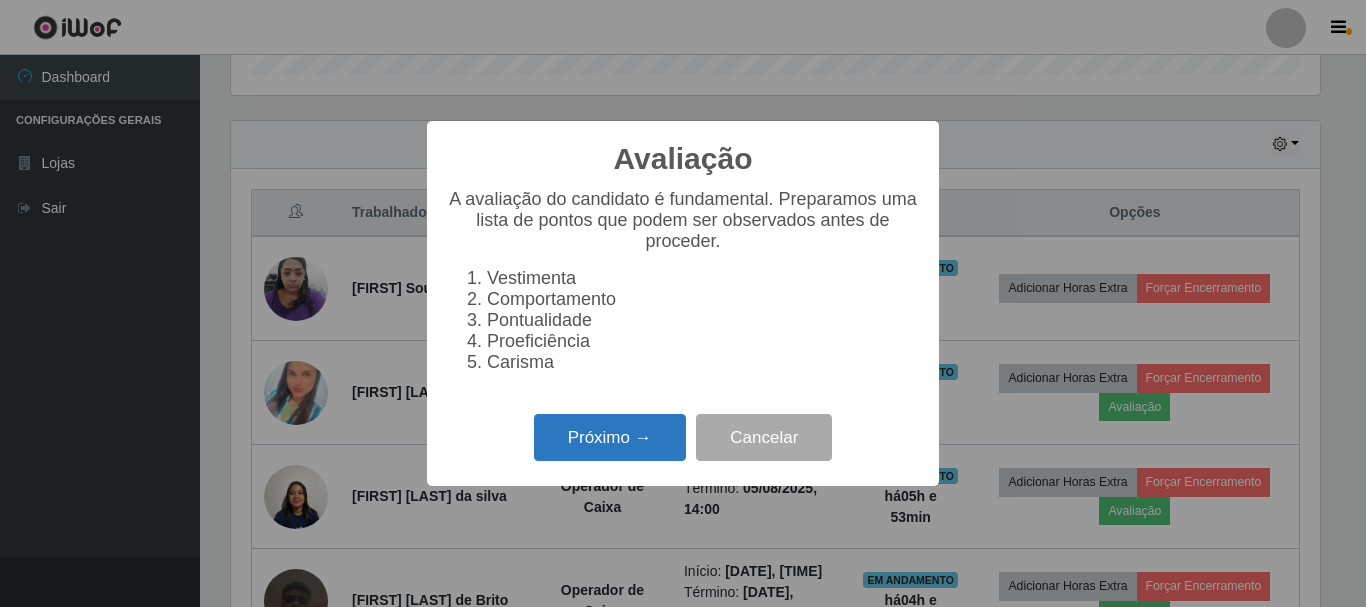 click on "Próximo →" at bounding box center [610, 437] 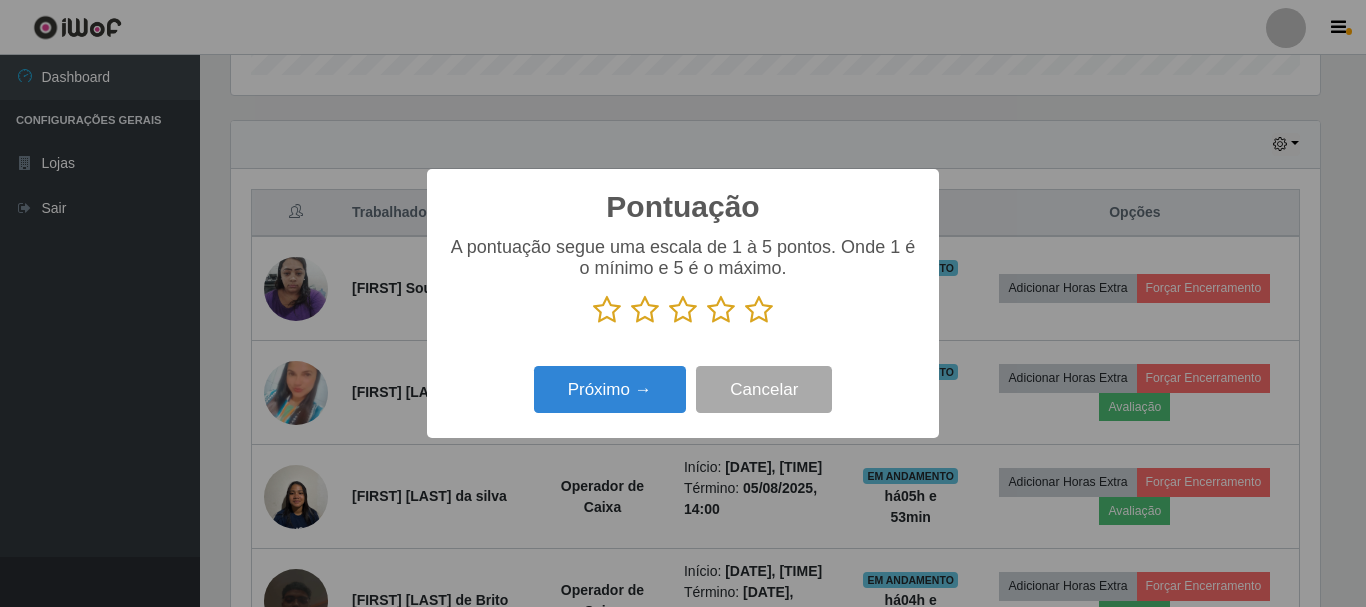 scroll, scrollTop: 999585, scrollLeft: 998911, axis: both 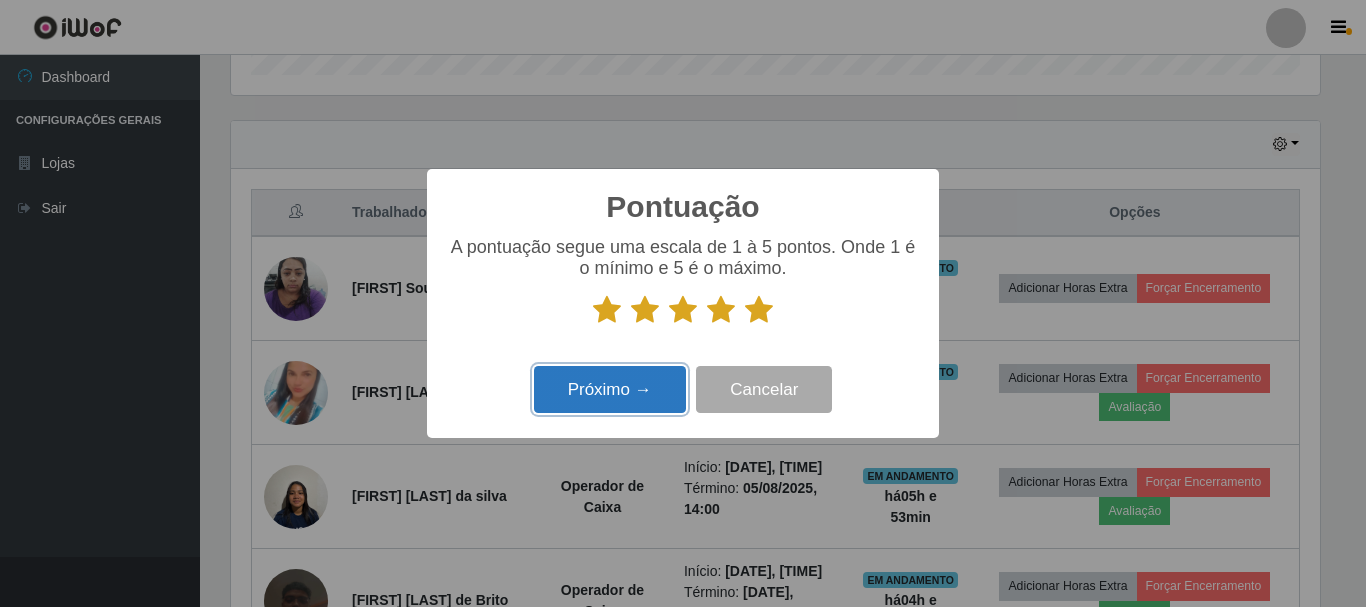 click on "Próximo →" at bounding box center (610, 389) 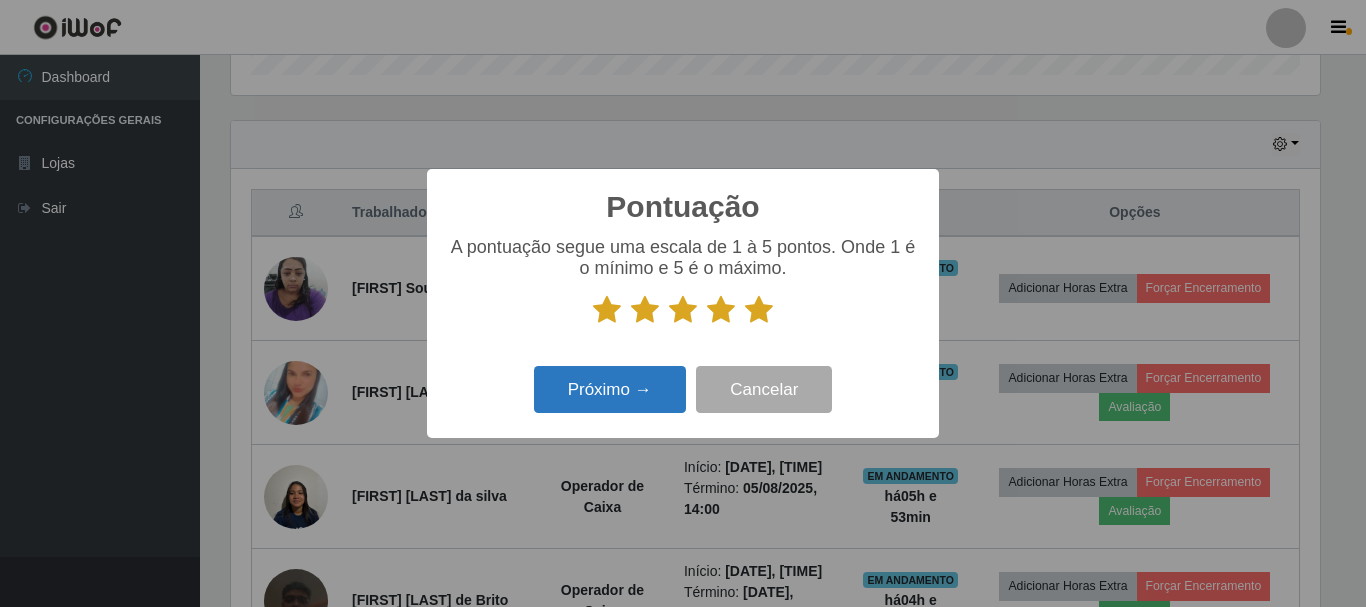 scroll, scrollTop: 999585, scrollLeft: 998911, axis: both 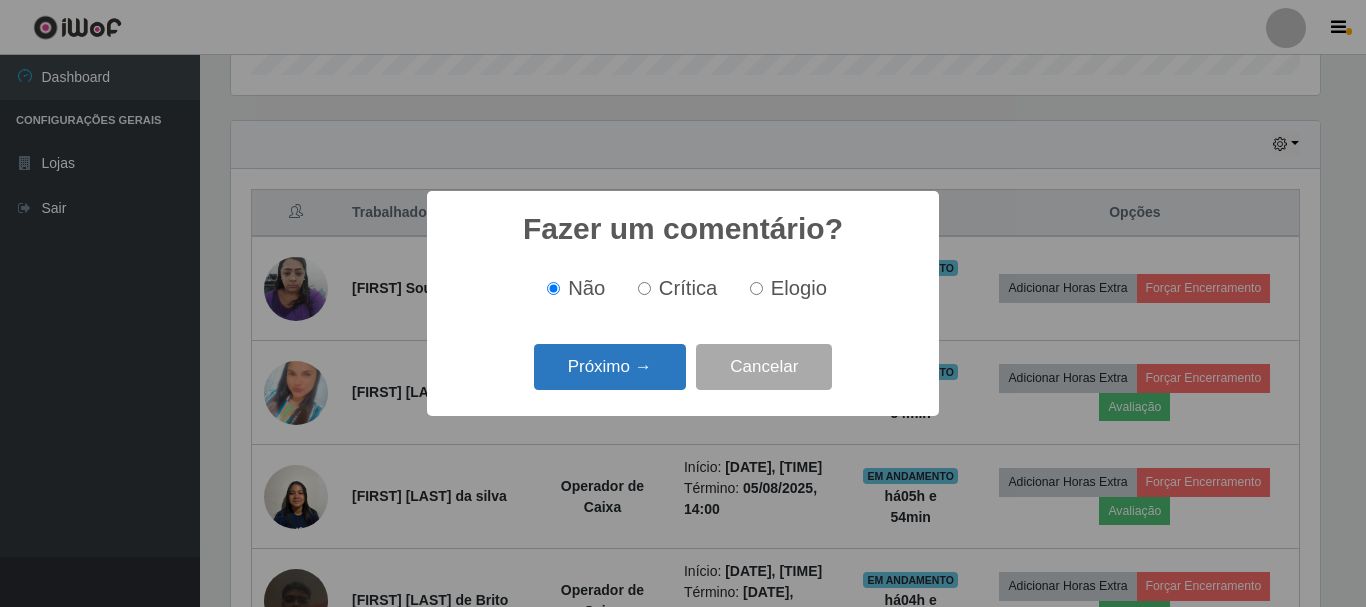 click on "Próximo →" at bounding box center (610, 367) 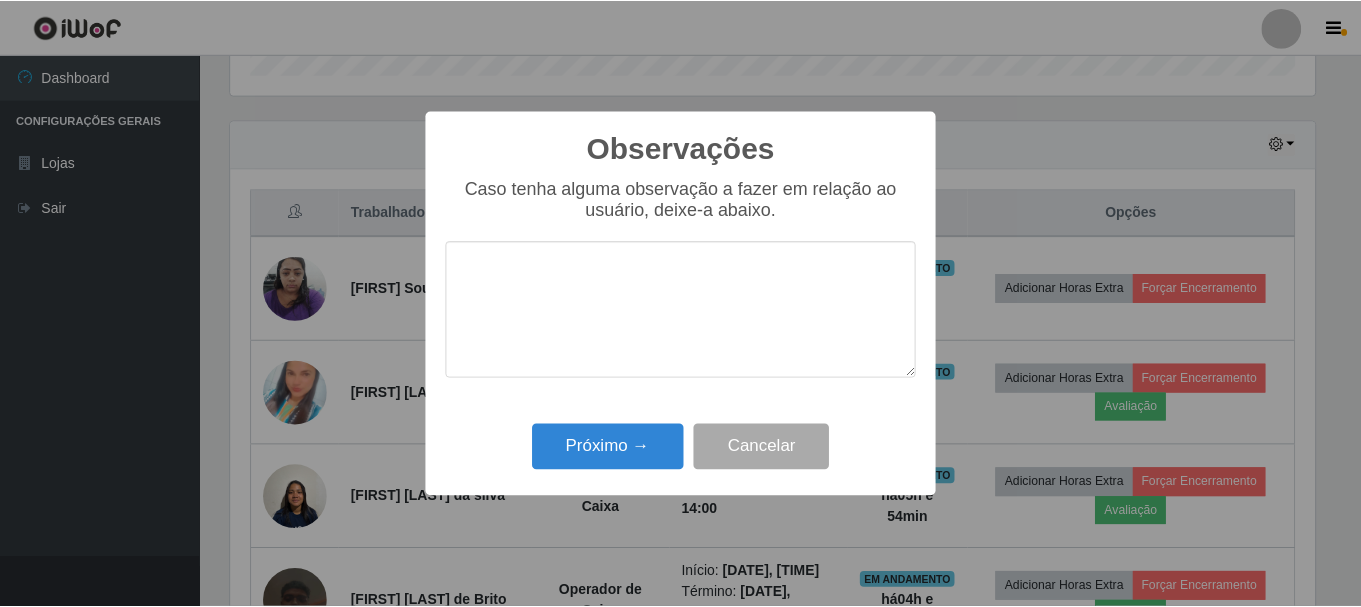 scroll, scrollTop: 999585, scrollLeft: 998911, axis: both 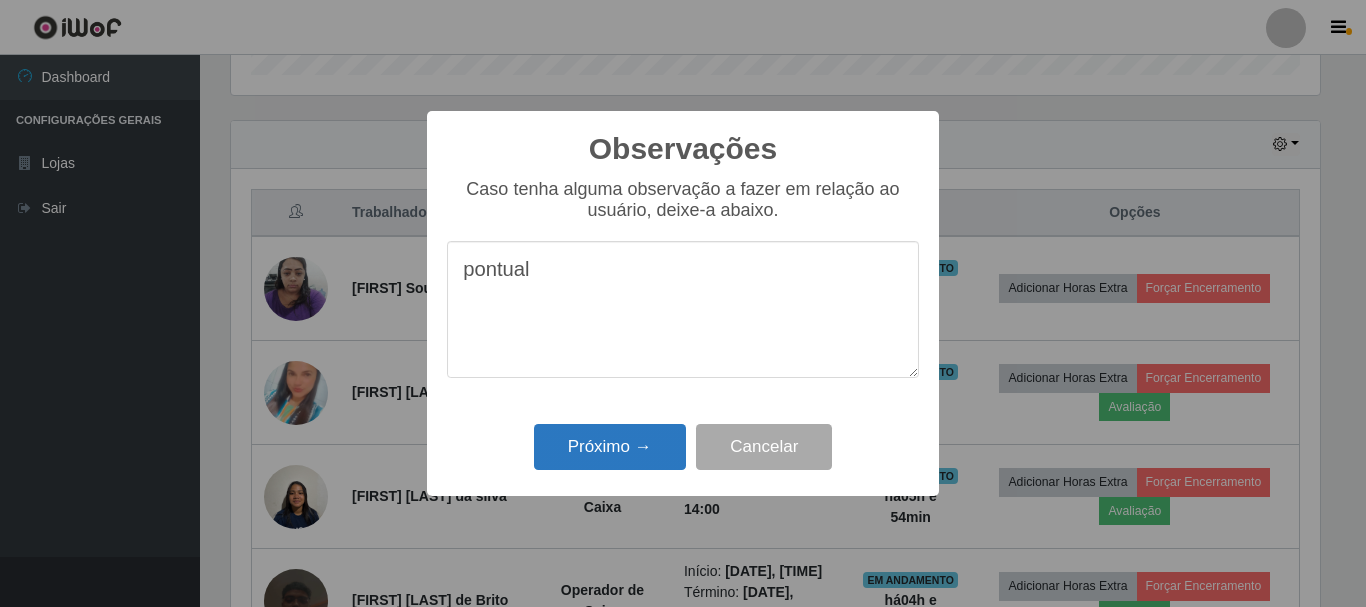 type on "pontual" 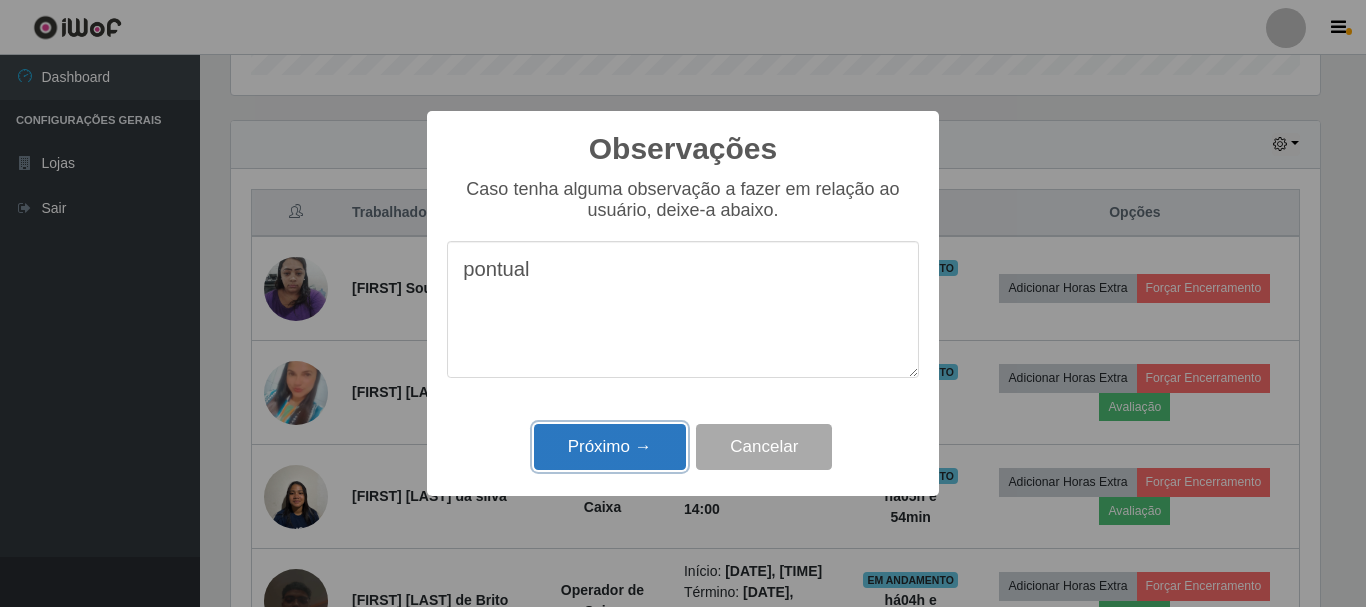 click on "Próximo →" at bounding box center [610, 447] 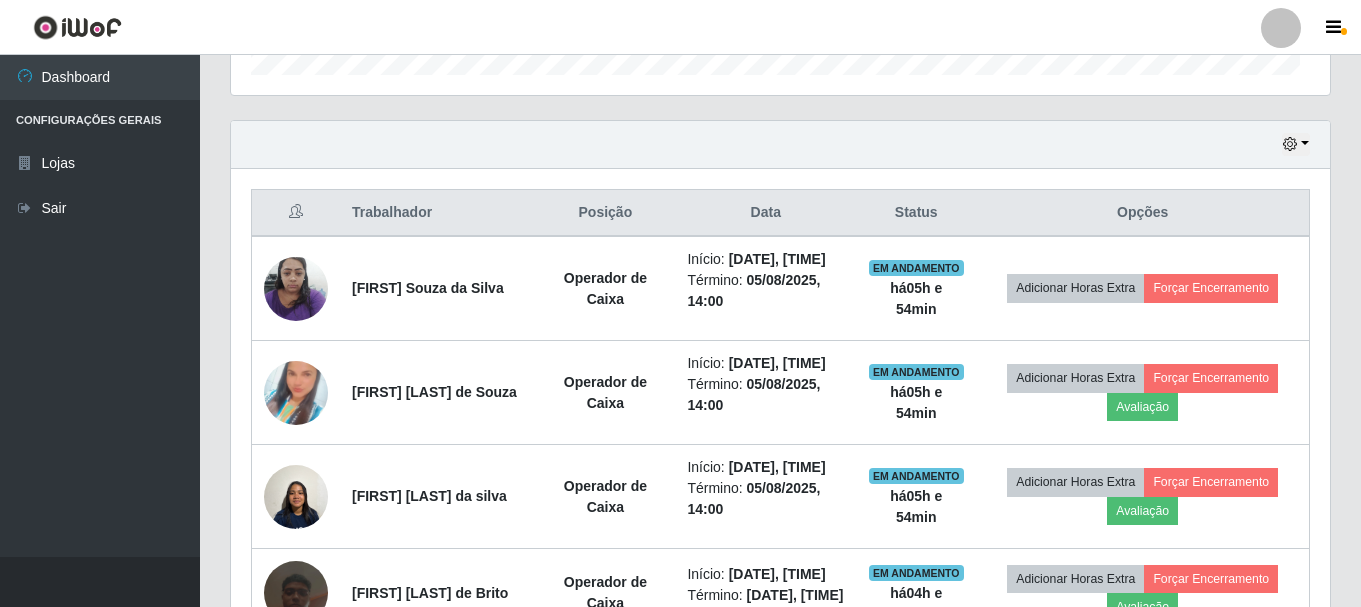 scroll, scrollTop: 999585, scrollLeft: 998901, axis: both 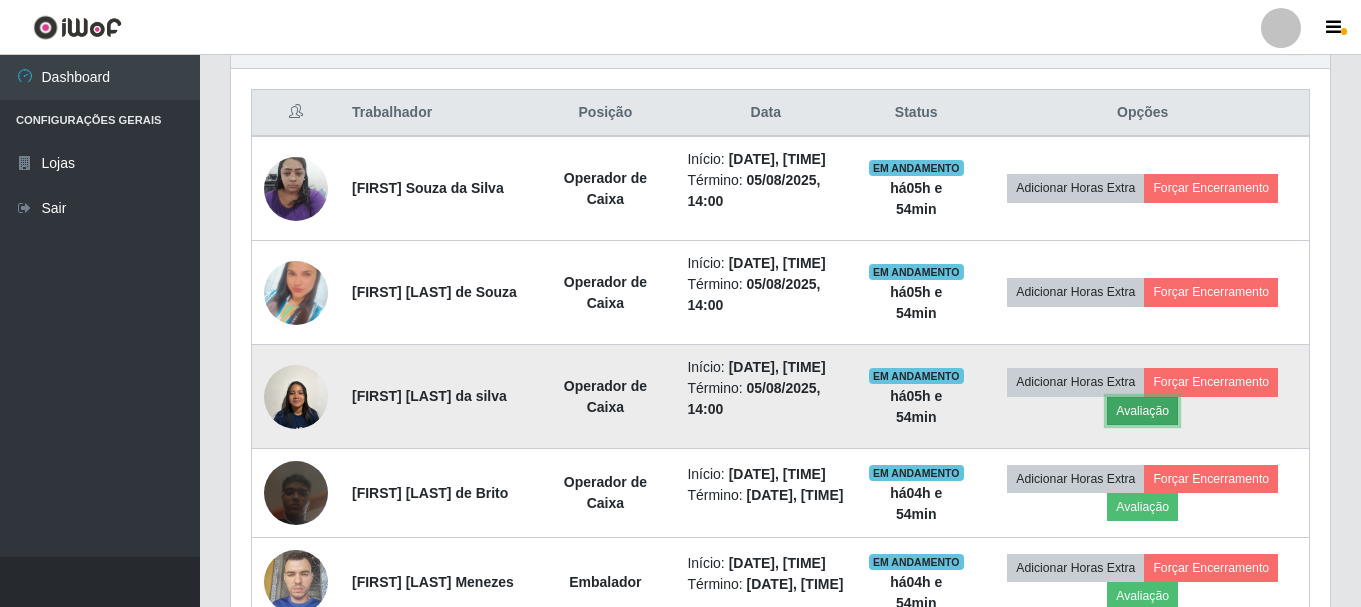 click on "Avaliação" at bounding box center [1142, 411] 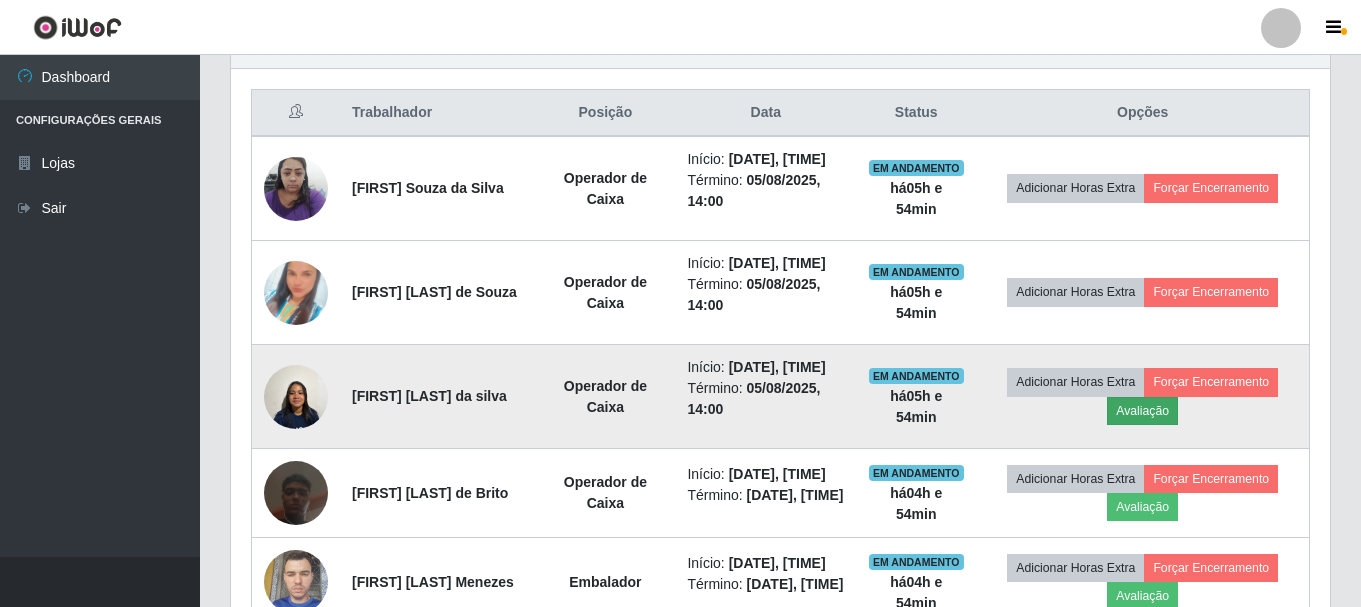 scroll, scrollTop: 999585, scrollLeft: 998911, axis: both 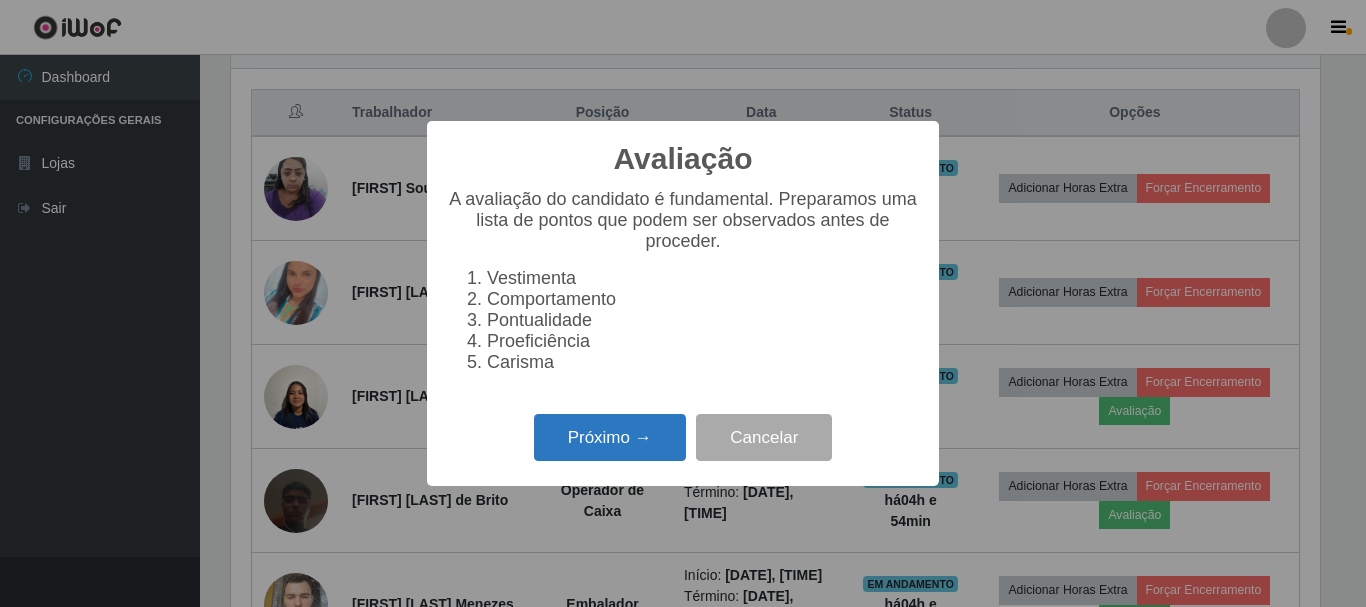 click on "Próximo →" at bounding box center (610, 437) 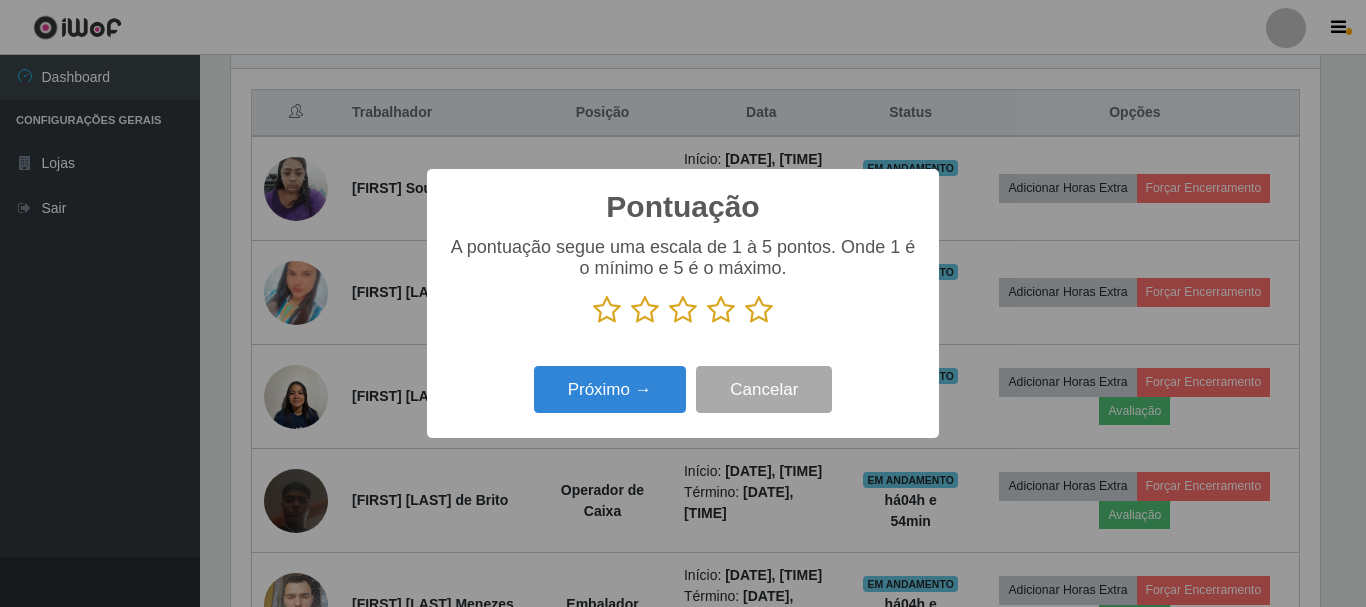 scroll, scrollTop: 999585, scrollLeft: 998911, axis: both 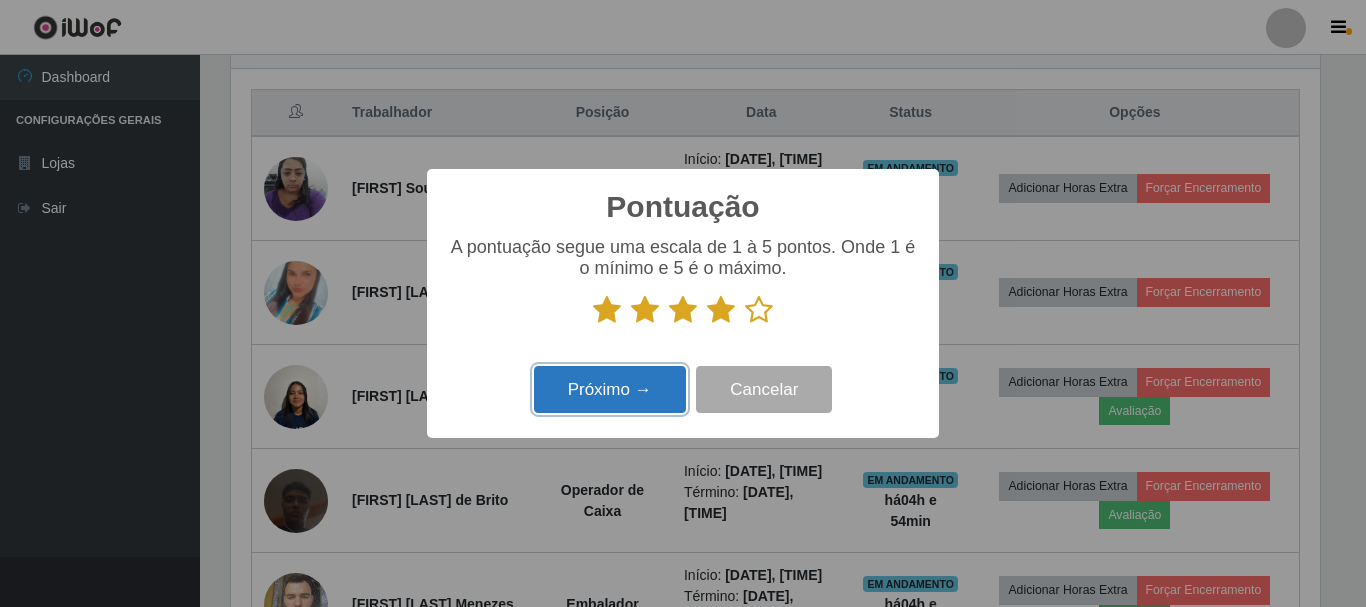 click on "Próximo →" at bounding box center [610, 389] 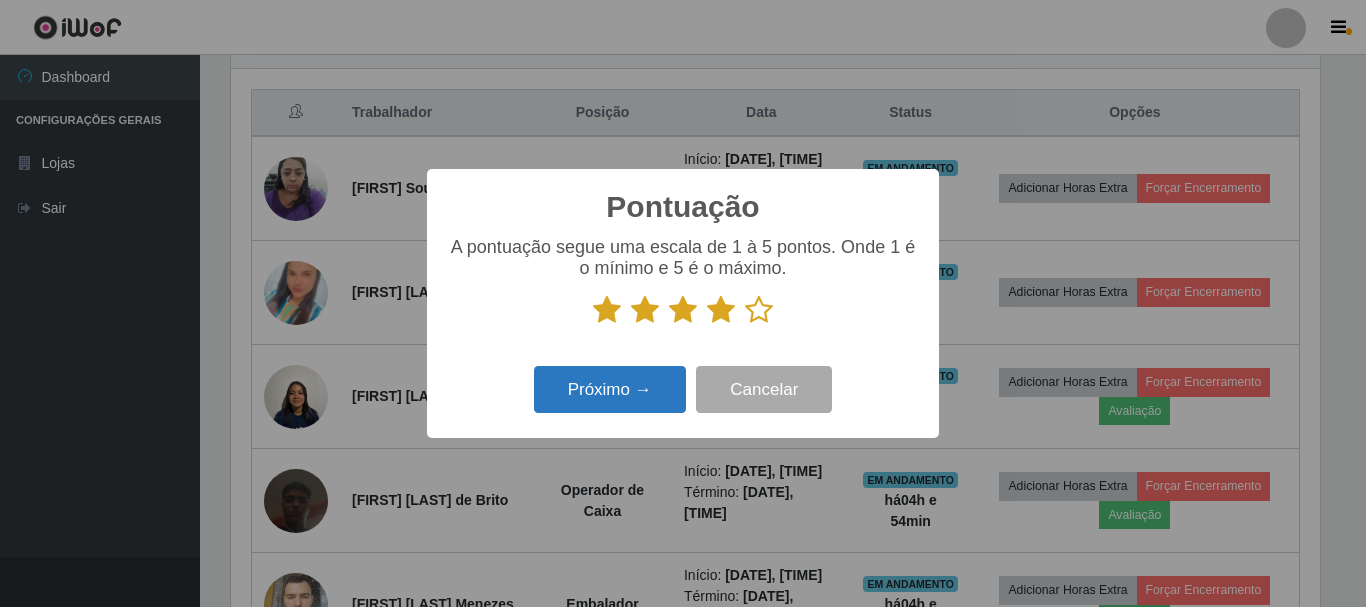 scroll, scrollTop: 999585, scrollLeft: 998911, axis: both 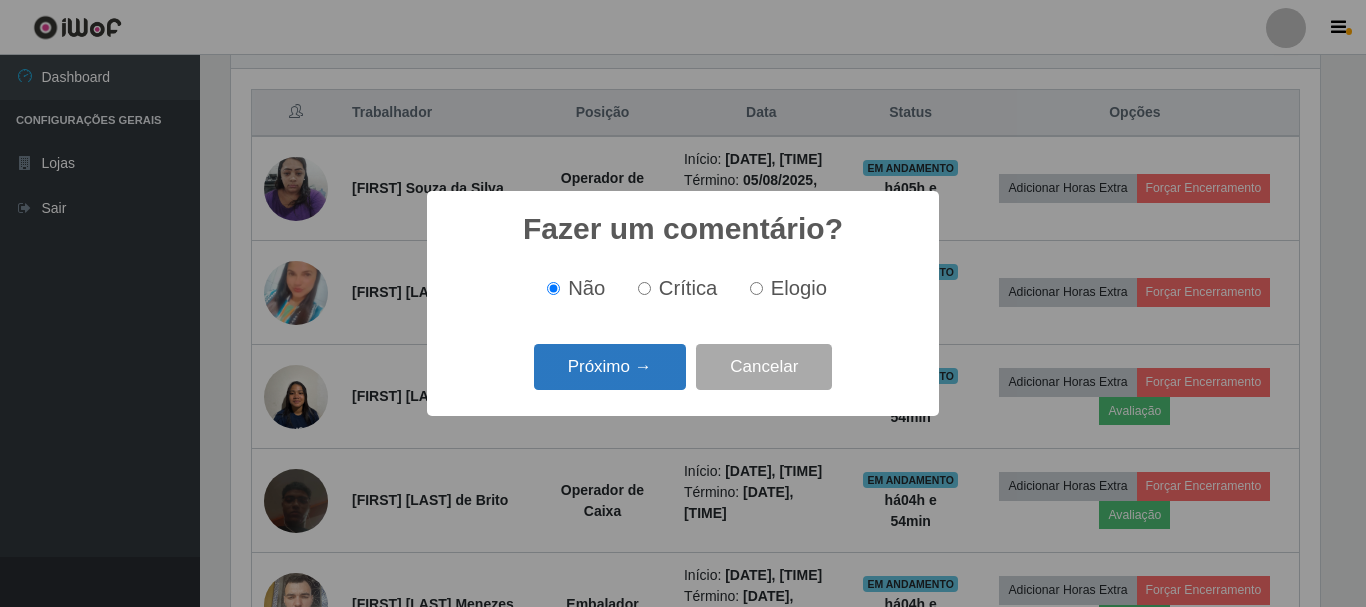 click on "Próximo →" at bounding box center (610, 367) 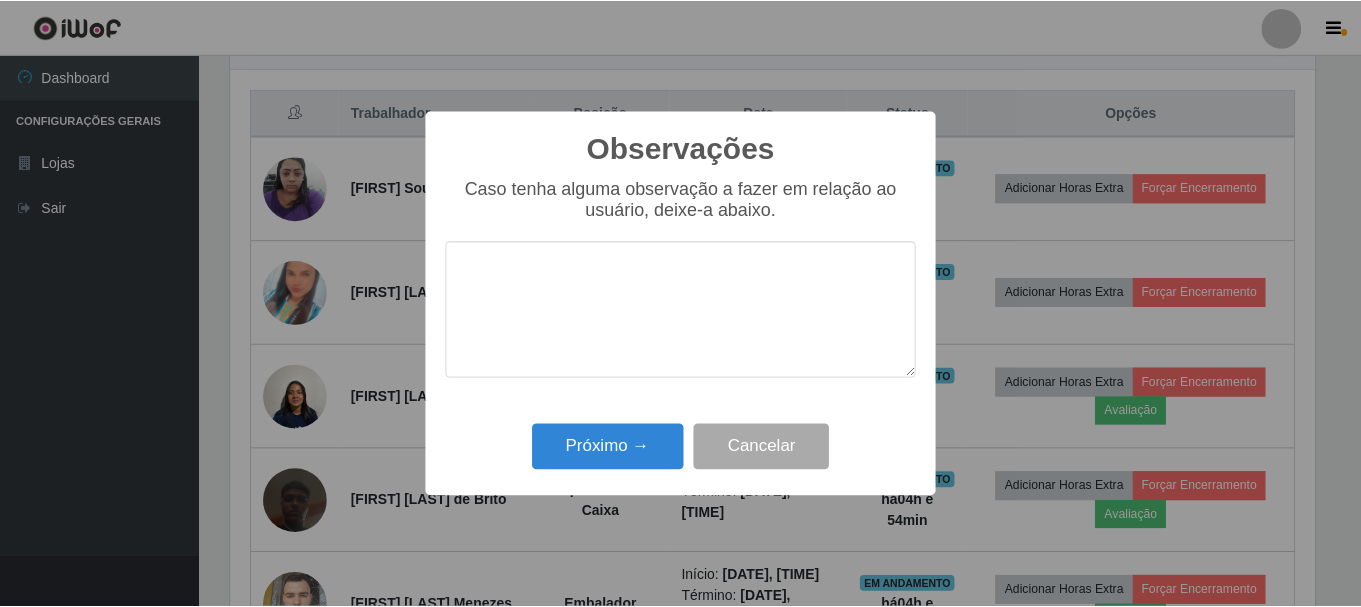 scroll, scrollTop: 999585, scrollLeft: 998911, axis: both 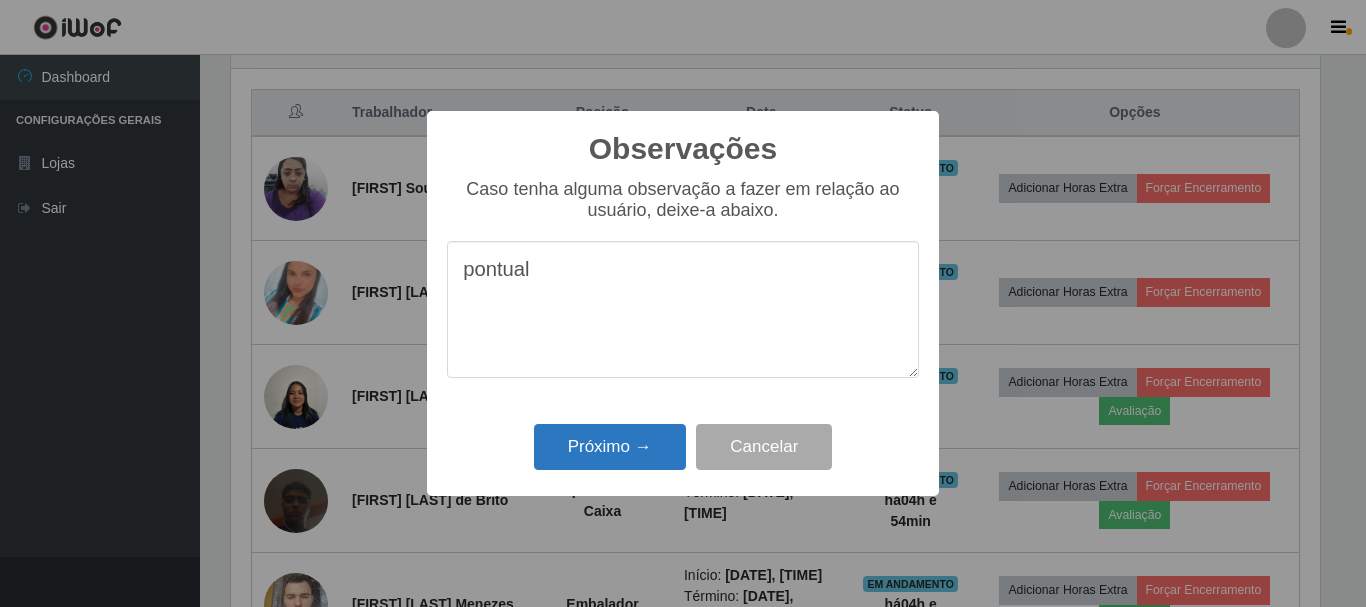 type on "pontual" 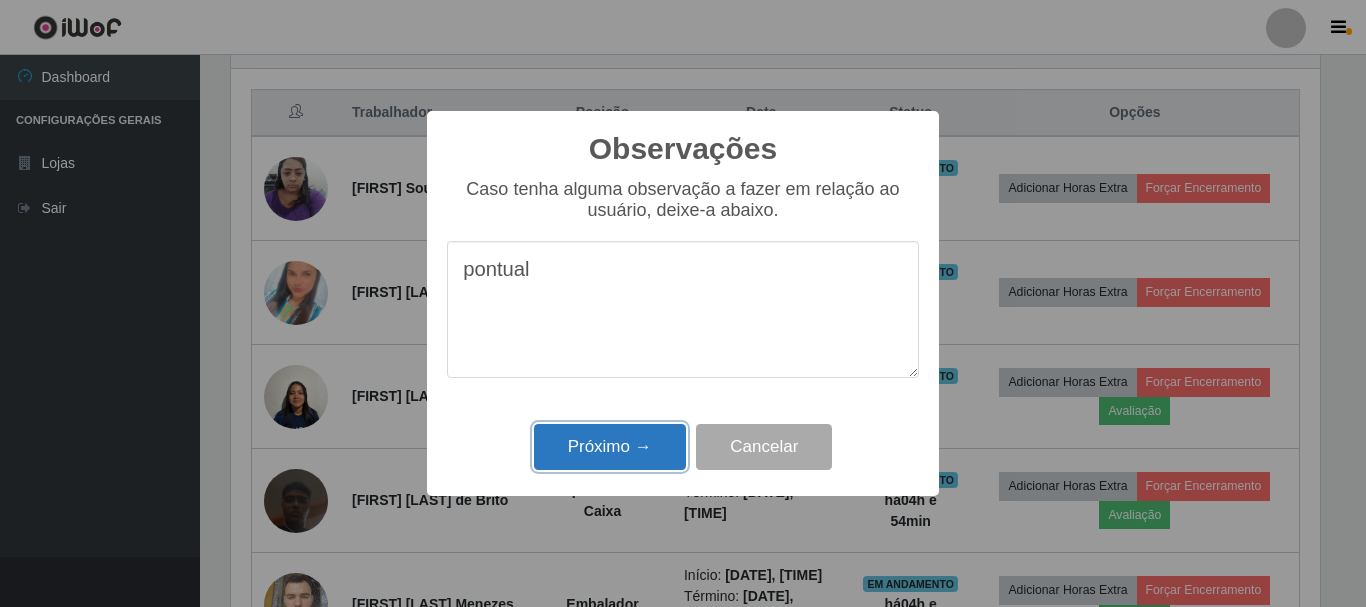 click on "Próximo →" at bounding box center (610, 447) 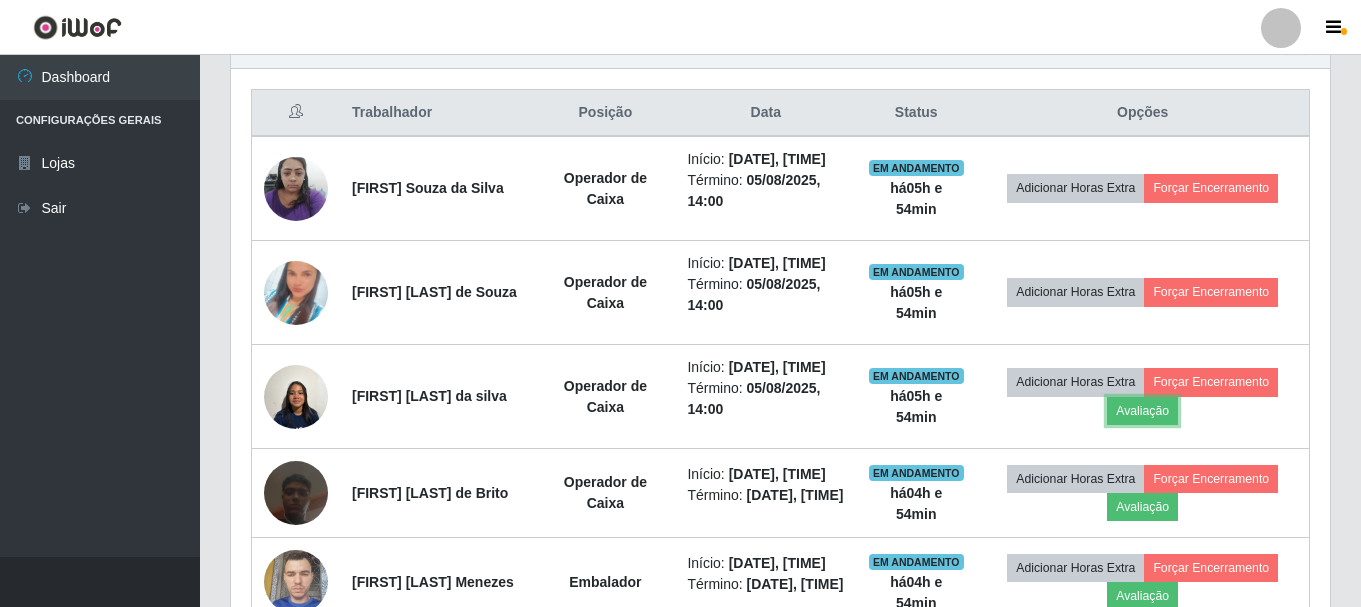 scroll, scrollTop: 999585, scrollLeft: 998901, axis: both 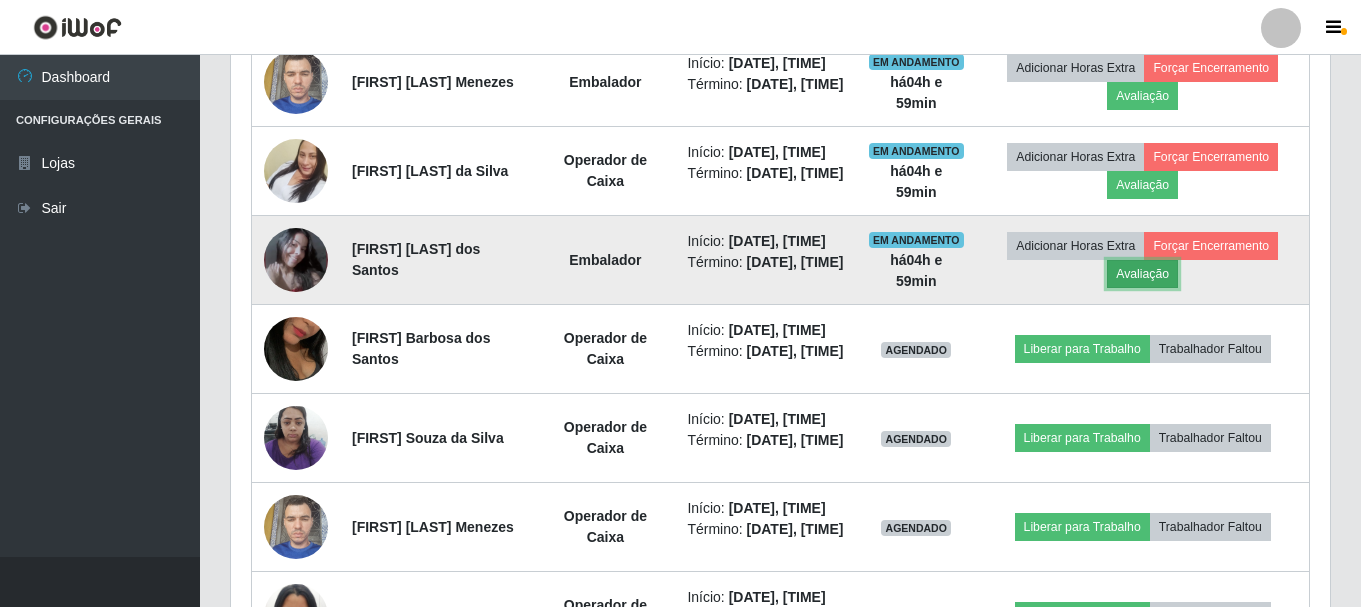 click on "Avaliação" at bounding box center (1142, 274) 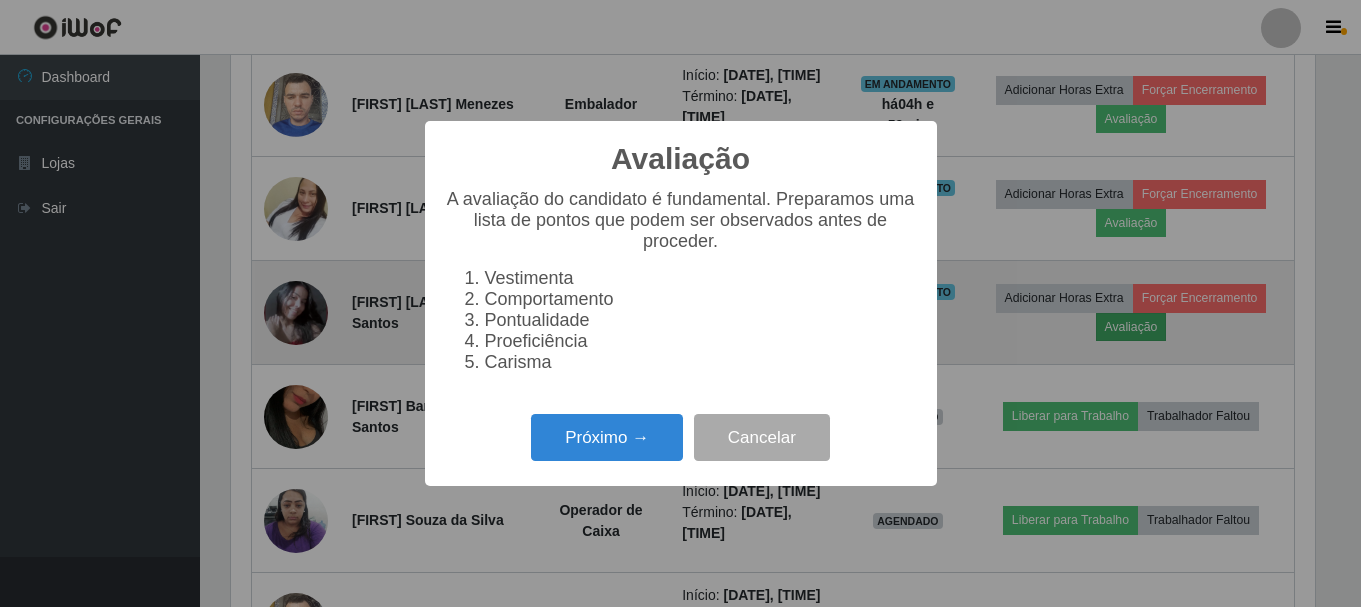 scroll, scrollTop: 999585, scrollLeft: 998911, axis: both 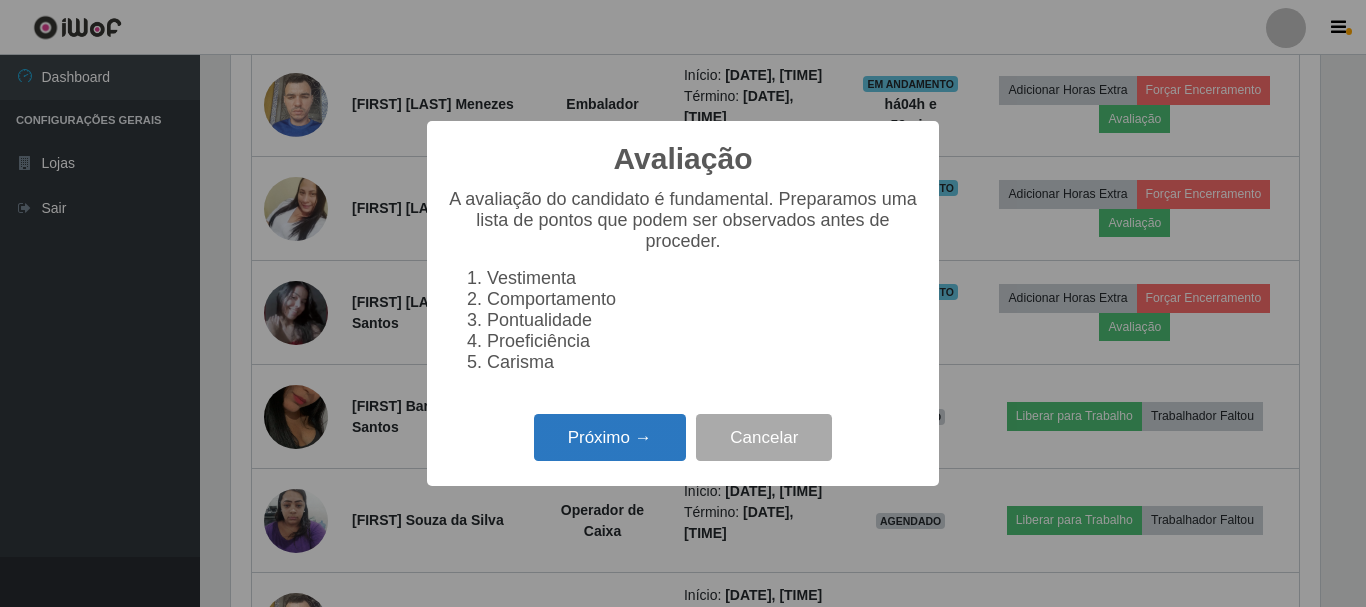 click on "Próximo →" at bounding box center (610, 437) 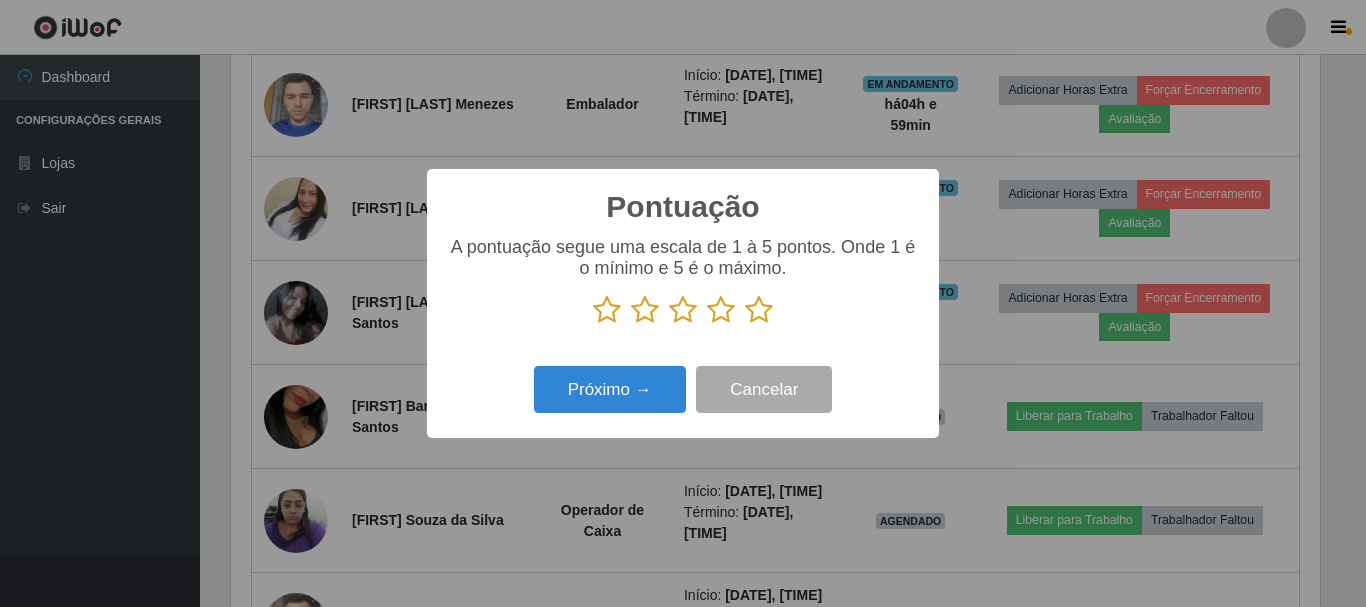 scroll, scrollTop: 999585, scrollLeft: 998911, axis: both 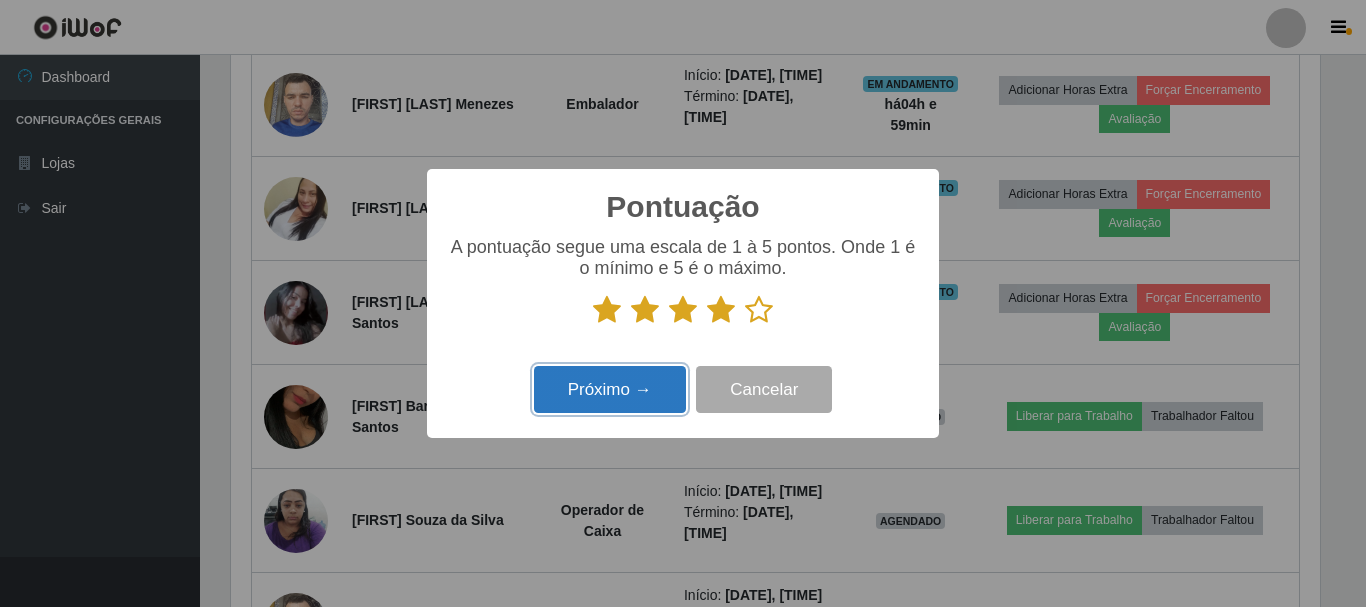 click on "Próximo →" at bounding box center (610, 389) 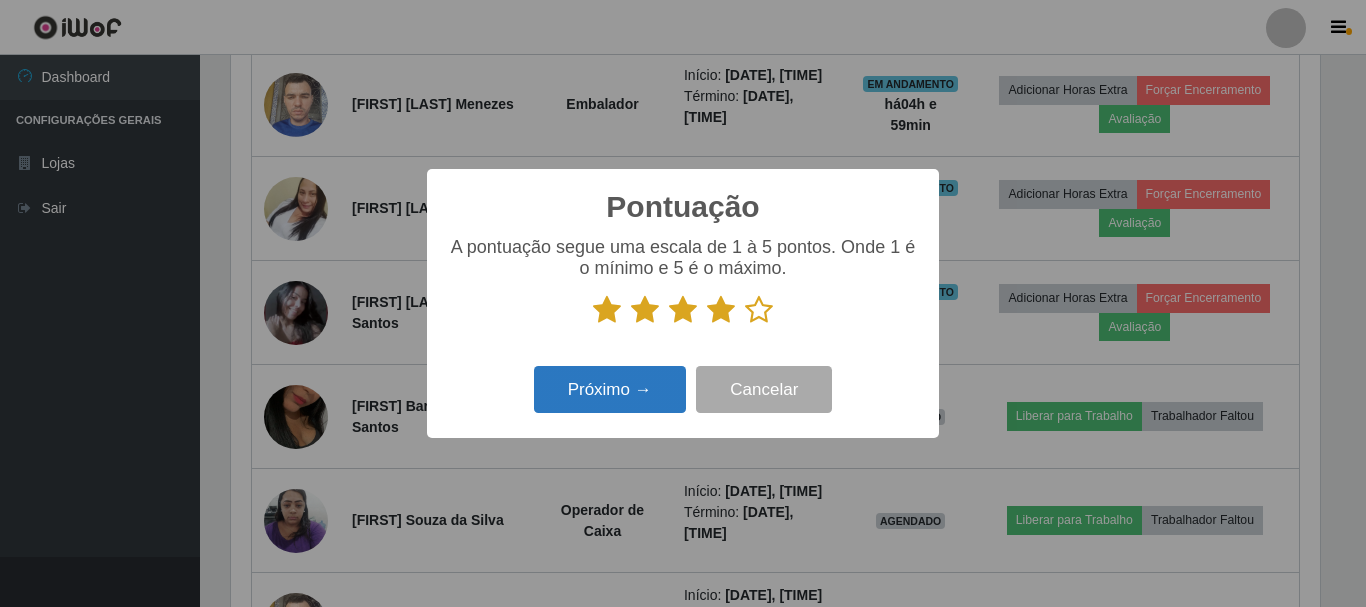 scroll, scrollTop: 999585, scrollLeft: 998911, axis: both 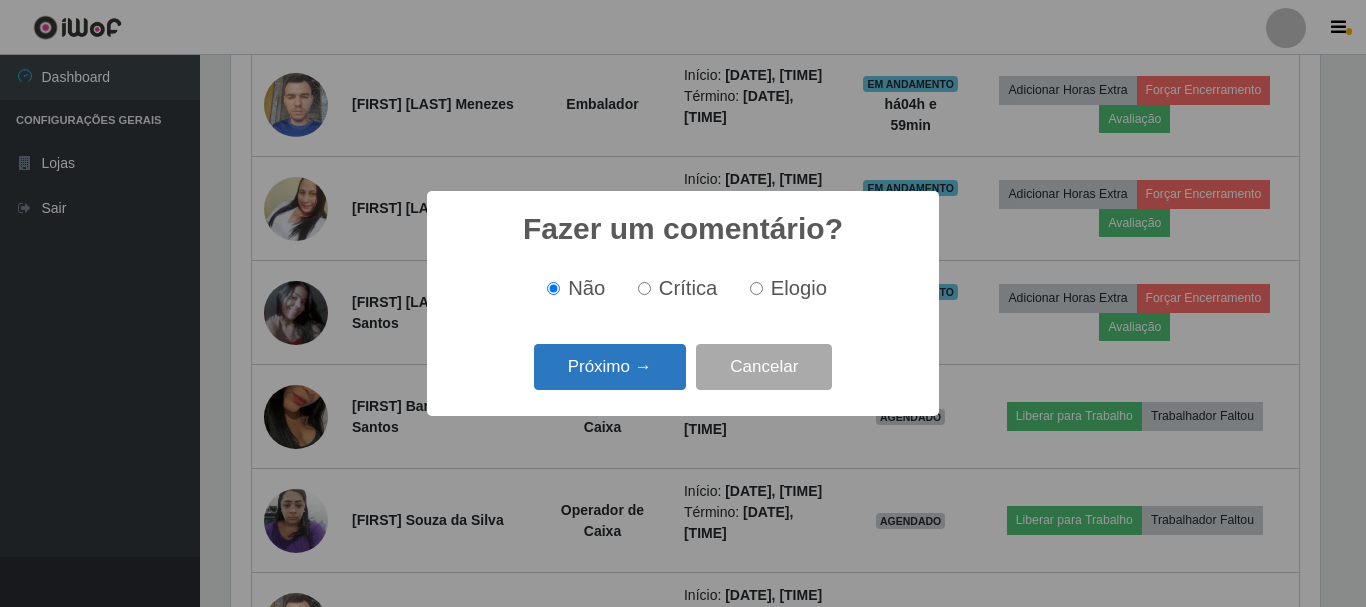 click on "Próximo →" at bounding box center [610, 367] 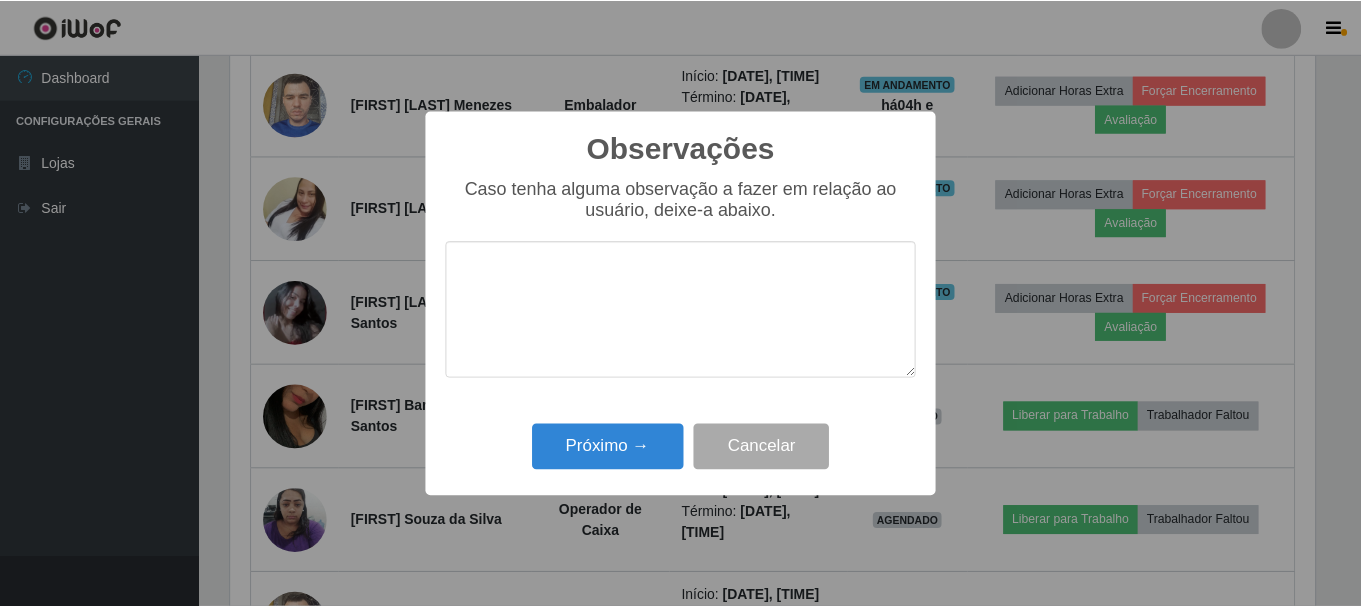 scroll, scrollTop: 999585, scrollLeft: 998911, axis: both 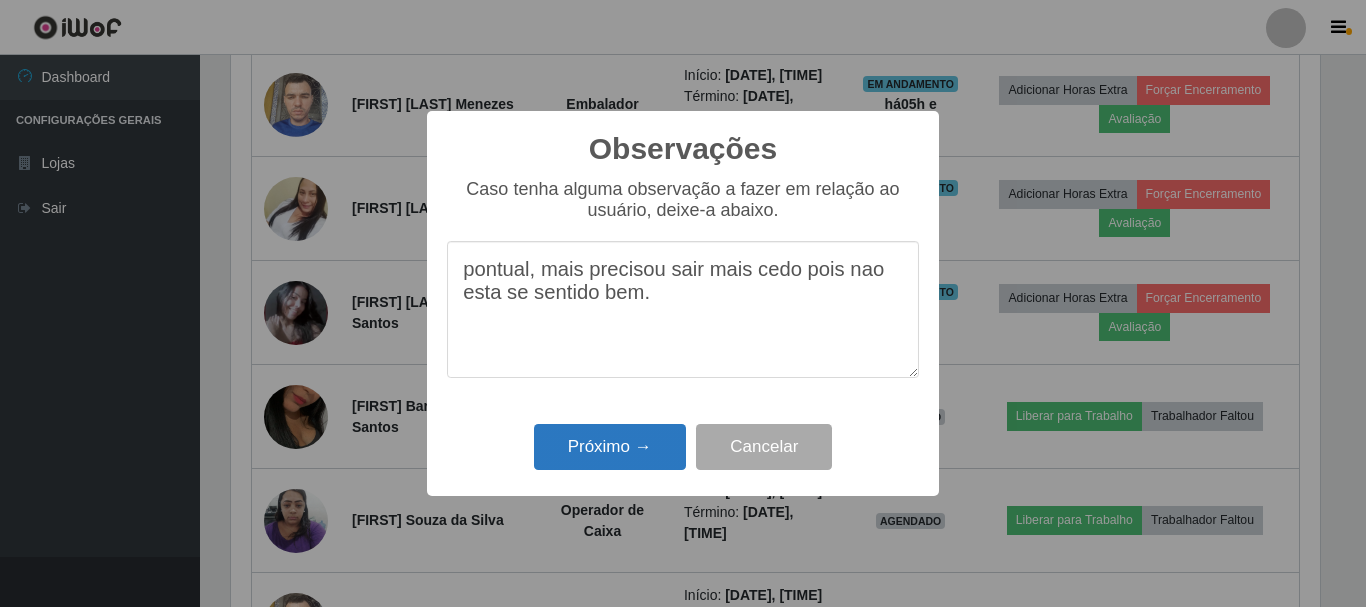 type on "pontual, mais precisou sair mais cedo pois nao esta se sentido bem." 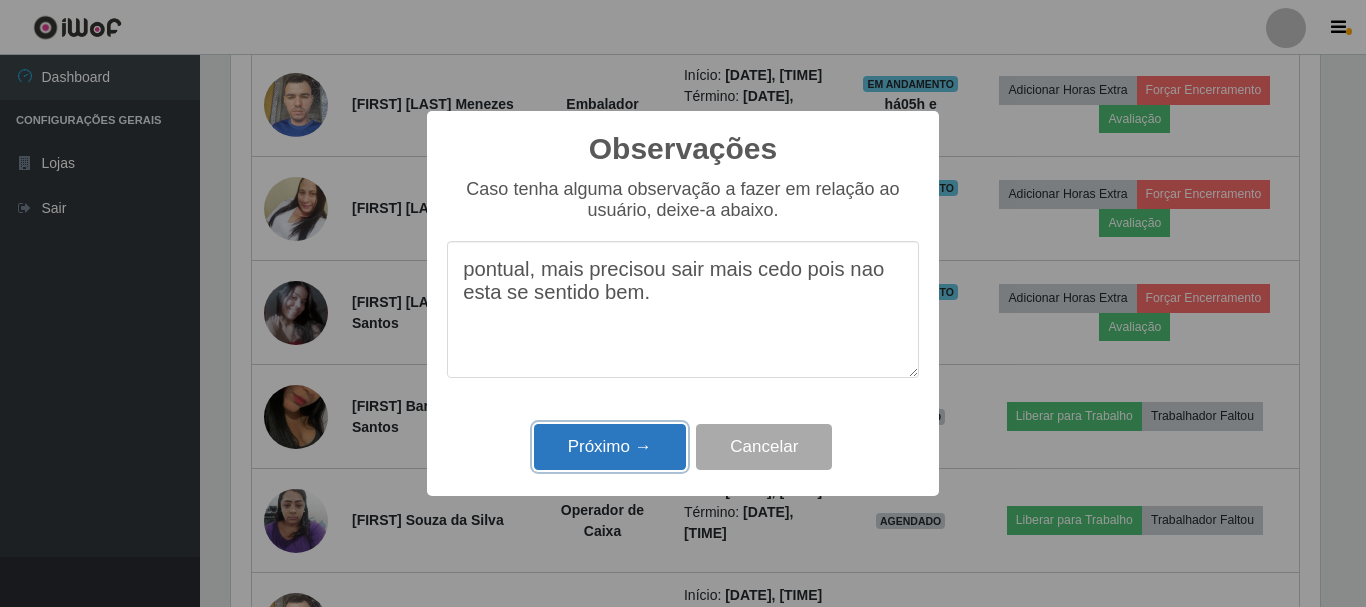 click on "Próximo →" at bounding box center (610, 447) 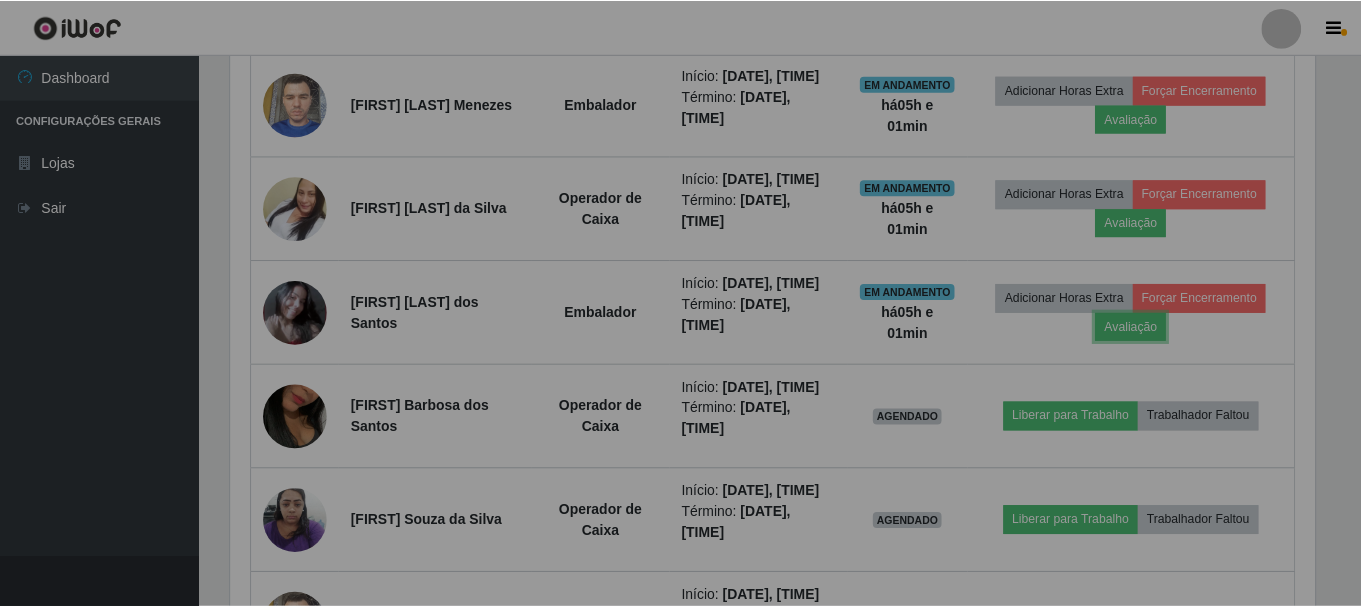 scroll, scrollTop: 999585, scrollLeft: 998901, axis: both 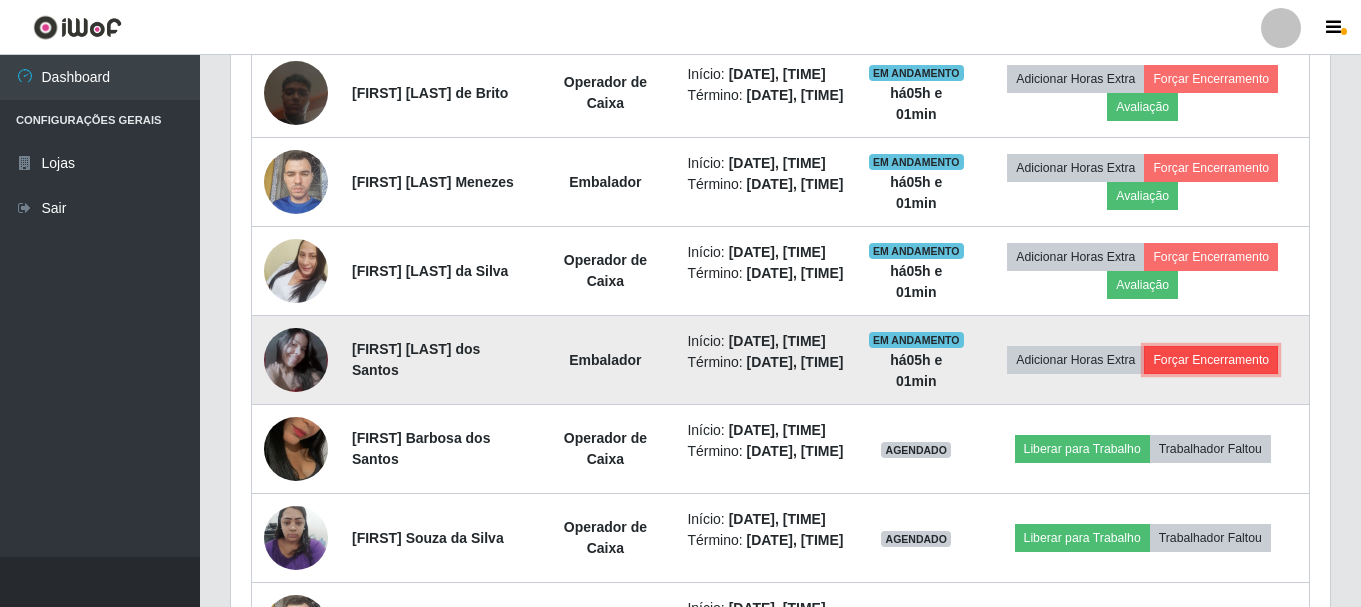 click on "Forçar Encerramento" at bounding box center [1211, 360] 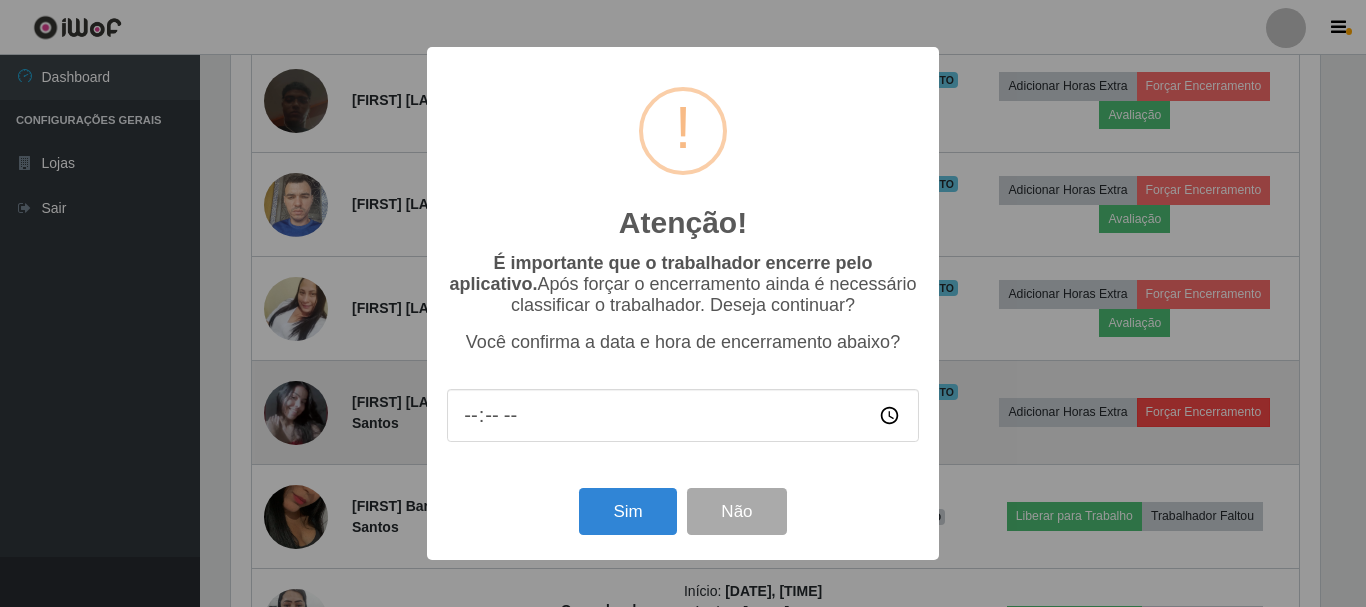 scroll, scrollTop: 999585, scrollLeft: 998911, axis: both 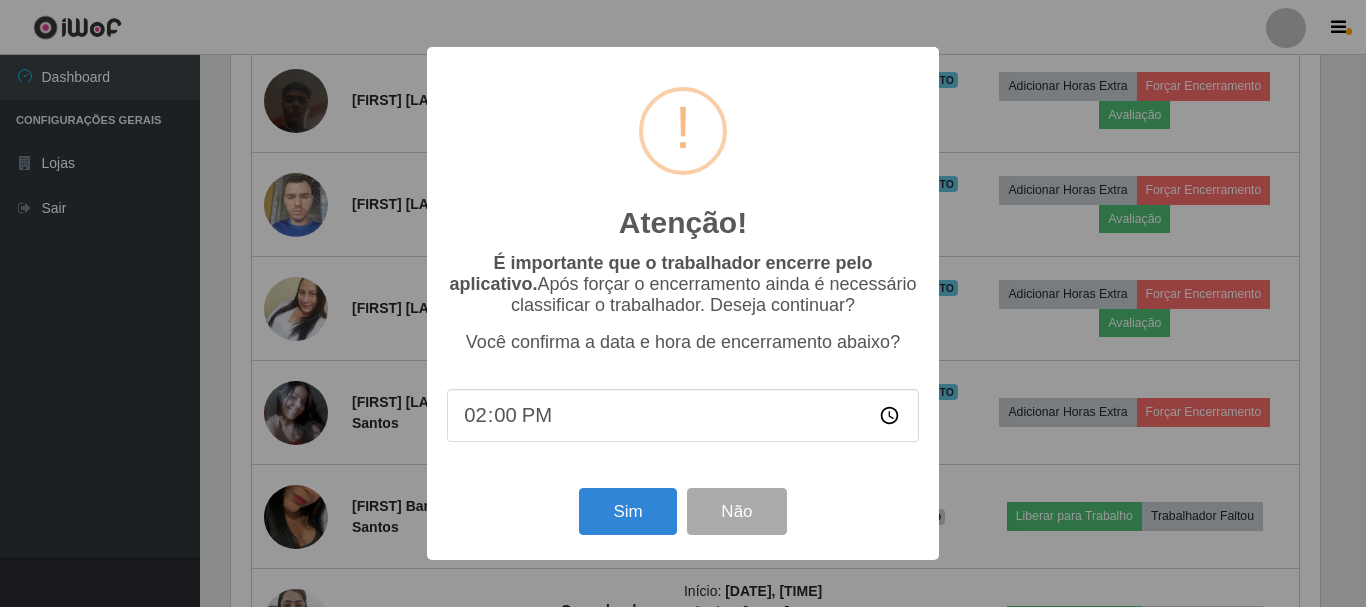 type on "14:01" 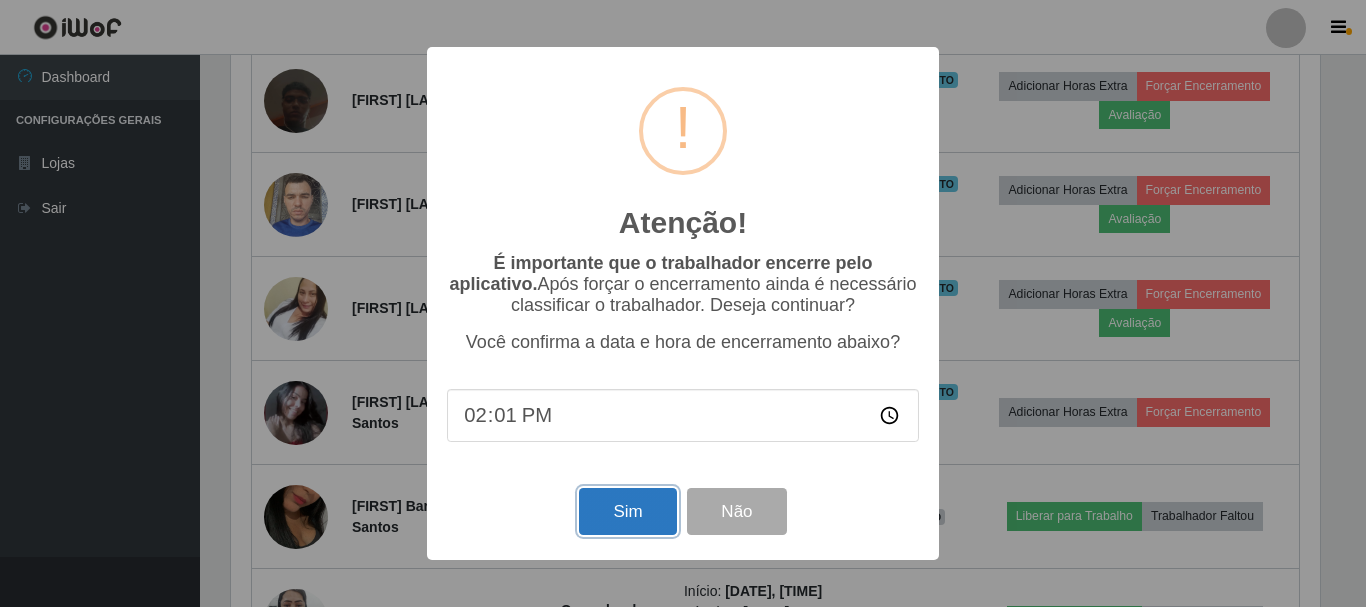 click on "Sim" at bounding box center [627, 511] 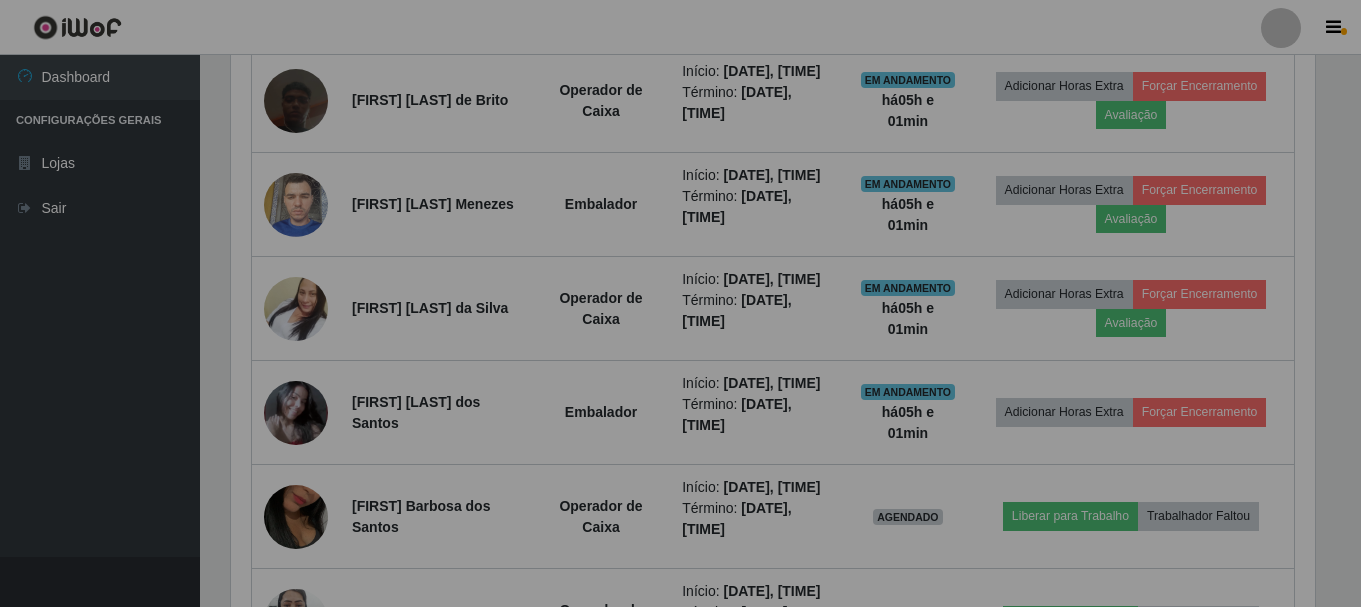 scroll, scrollTop: 999585, scrollLeft: 998901, axis: both 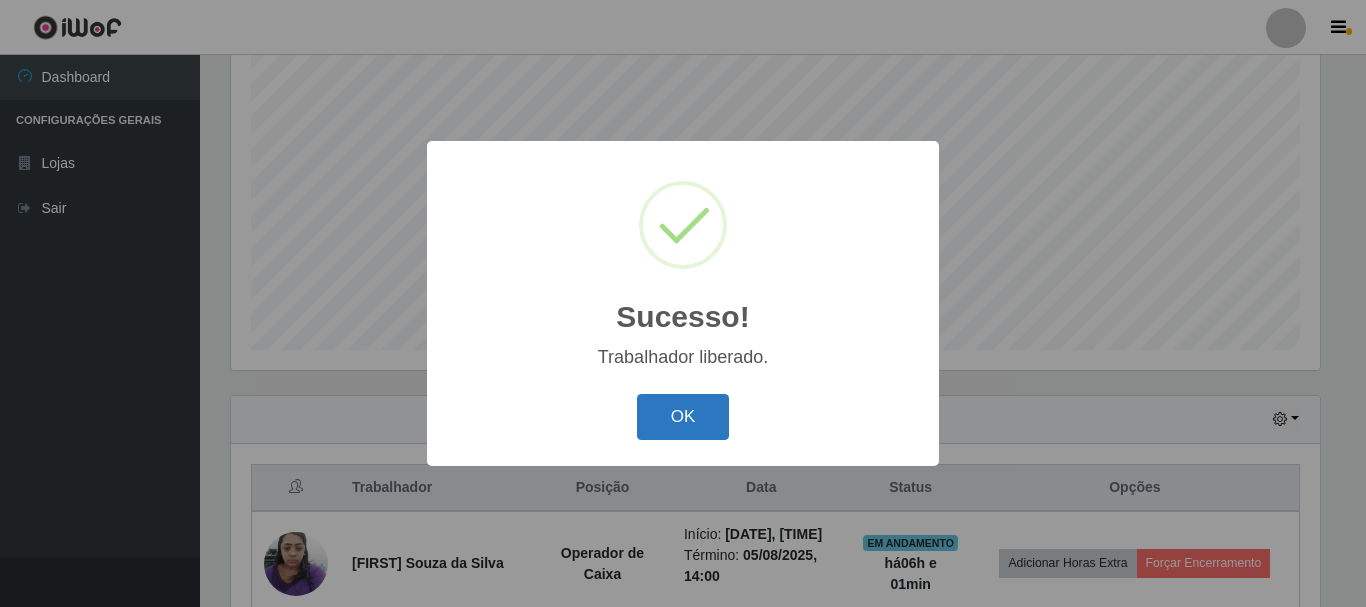 click on "OK" at bounding box center (683, 417) 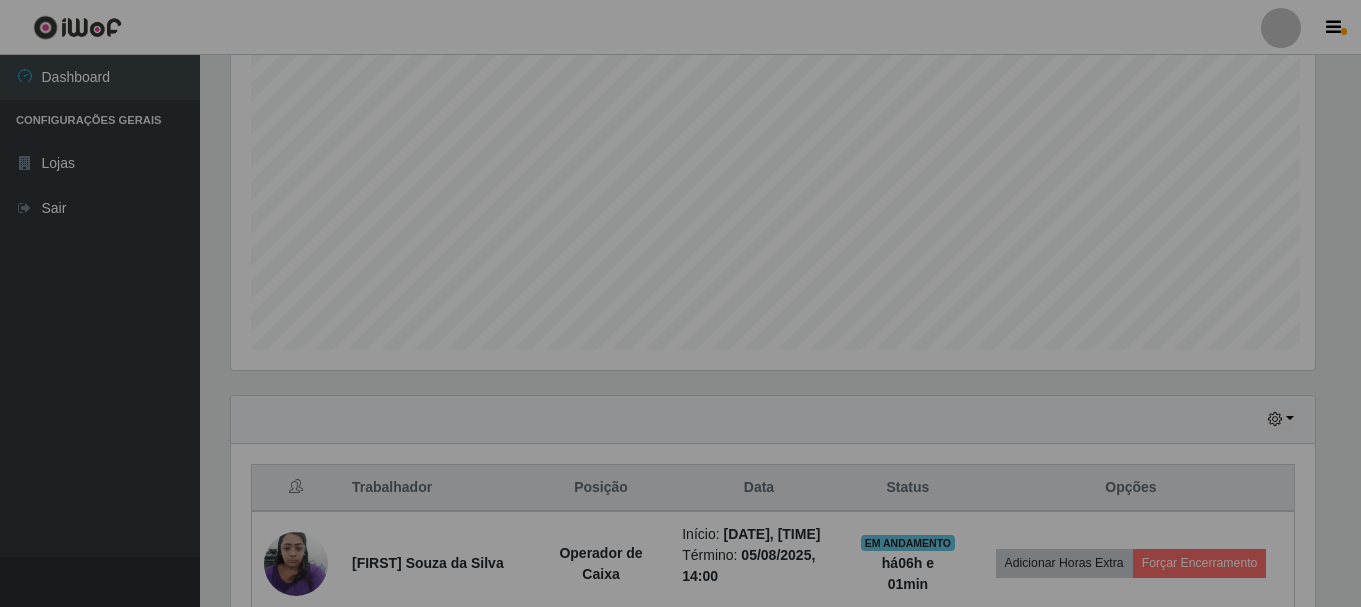 scroll, scrollTop: 999585, scrollLeft: 998901, axis: both 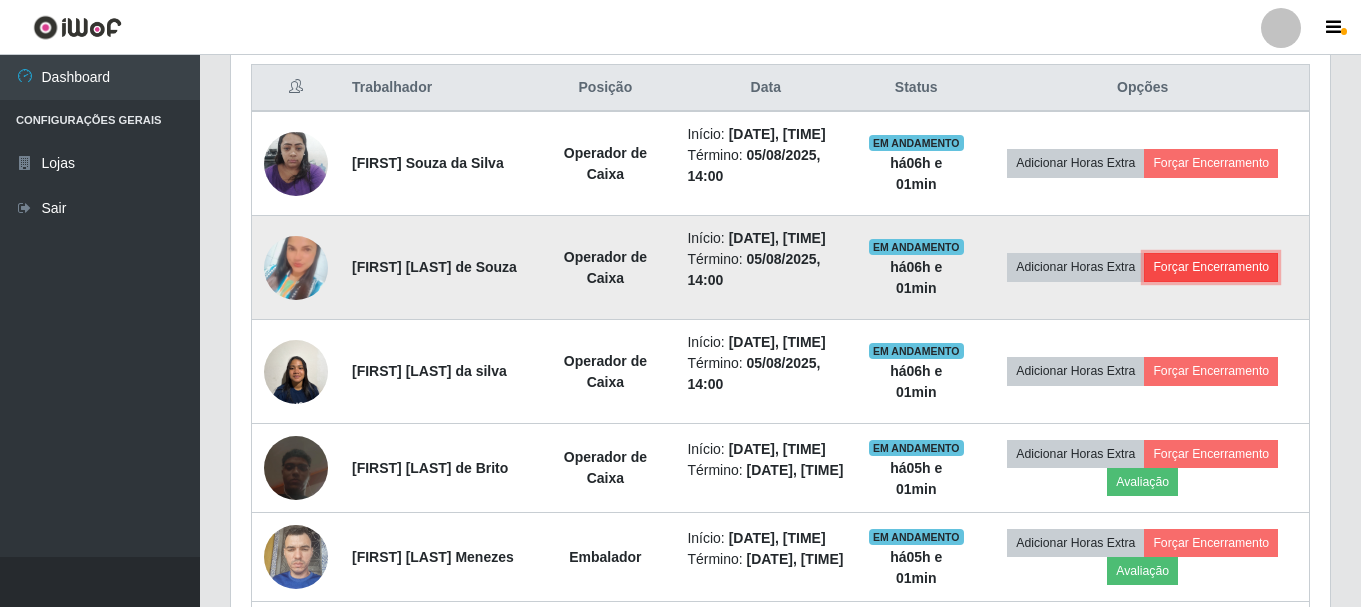 click on "Forçar Encerramento" at bounding box center [1211, 267] 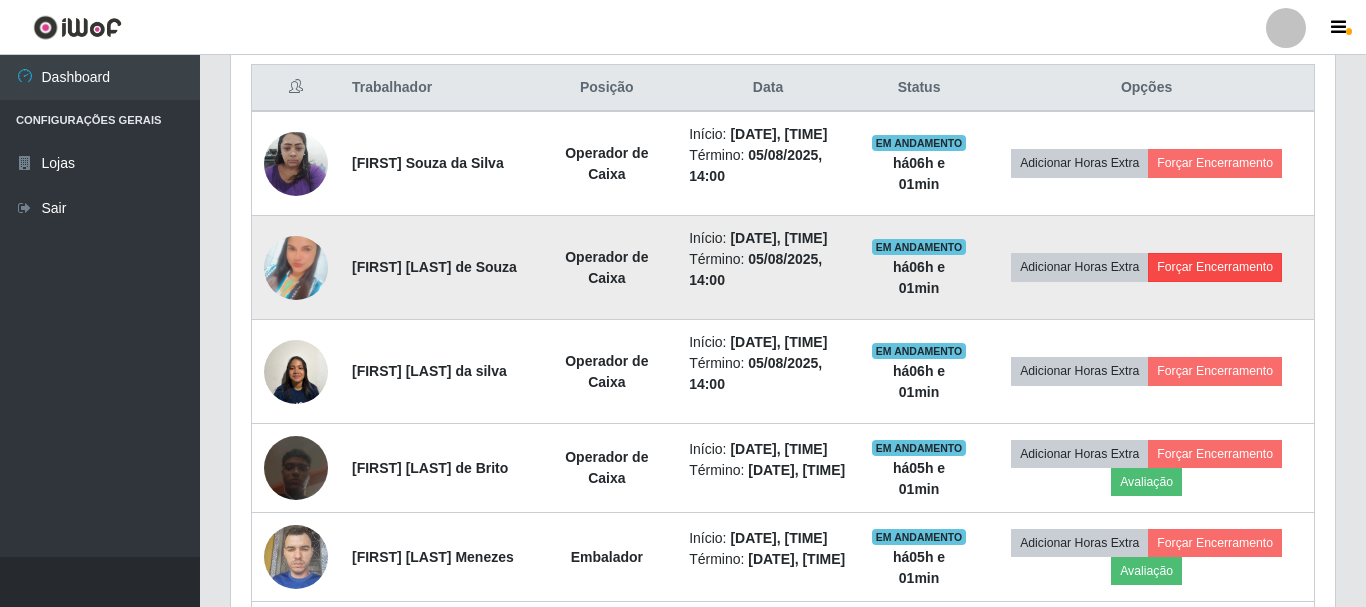 scroll, scrollTop: 999585, scrollLeft: 998911, axis: both 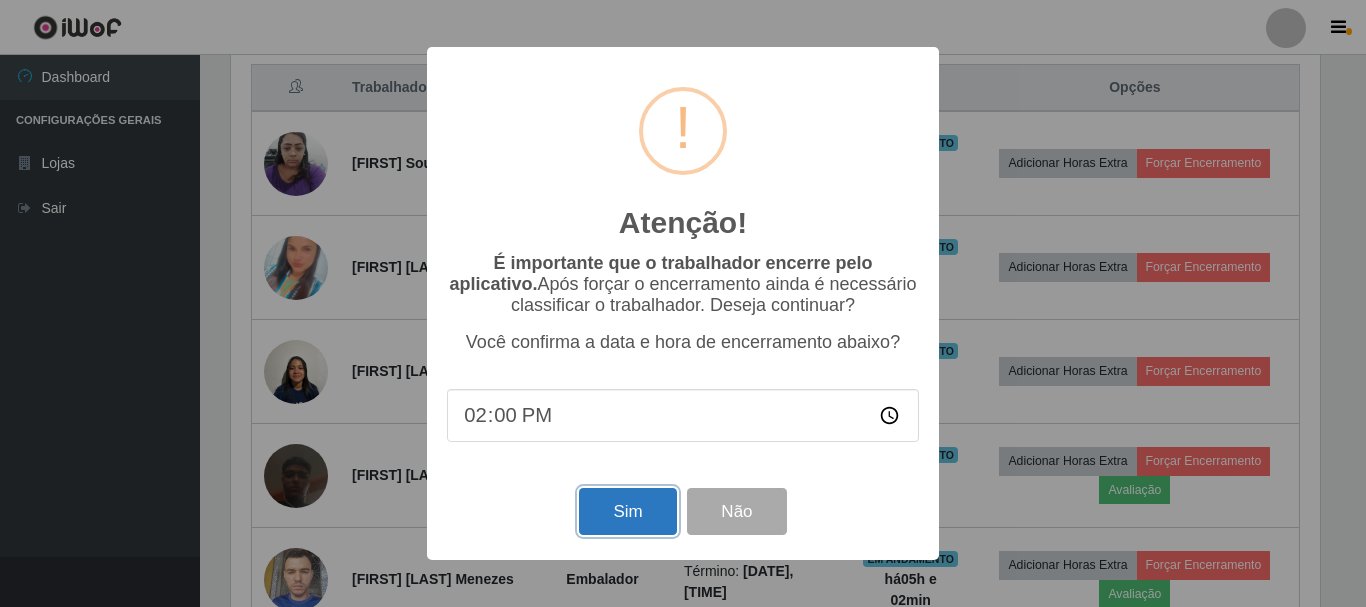 click on "Sim" at bounding box center (627, 511) 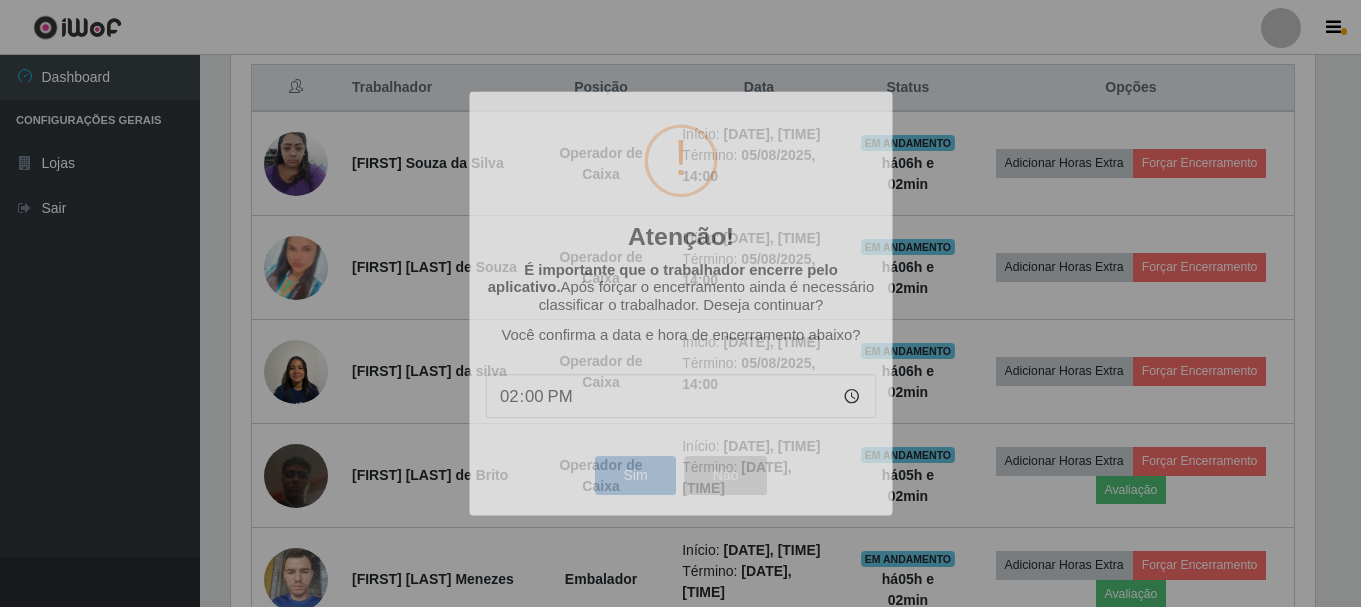 scroll, scrollTop: 999585, scrollLeft: 998901, axis: both 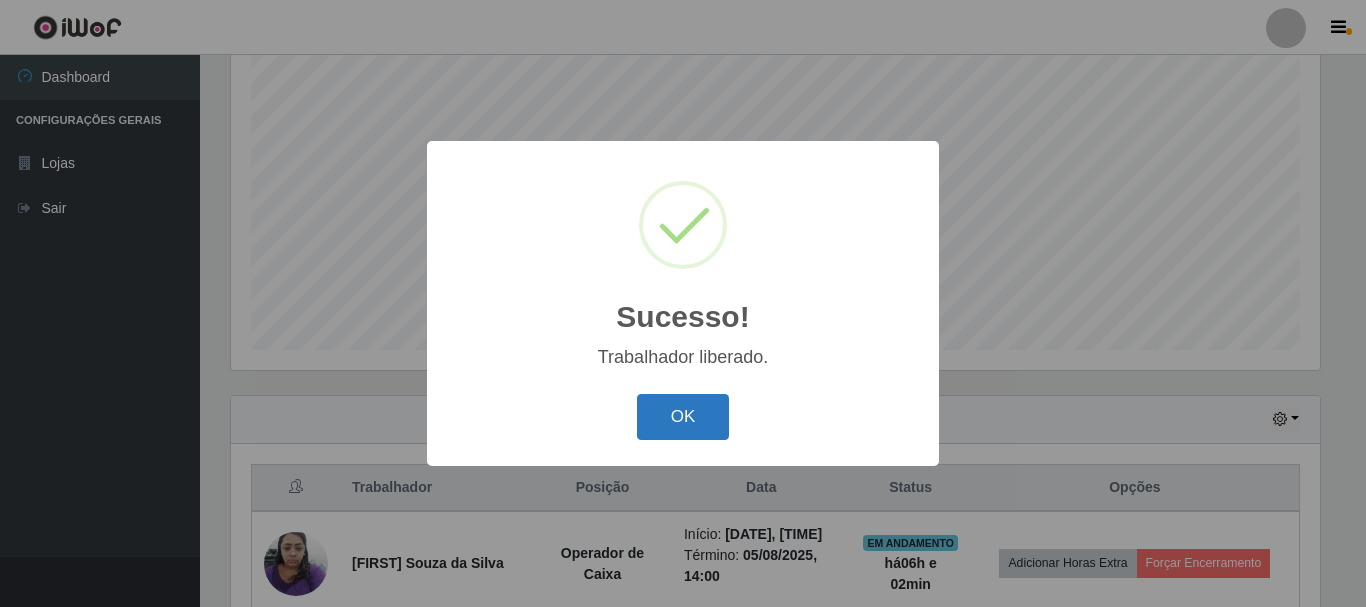 click on "OK" at bounding box center [683, 417] 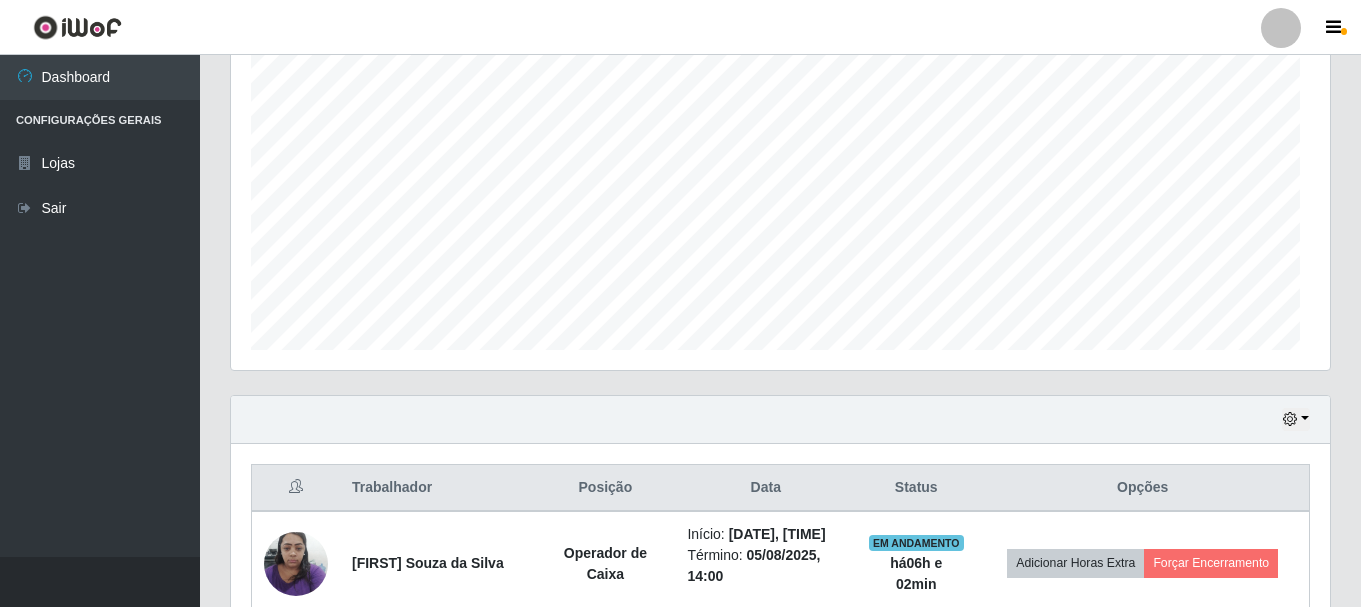 scroll, scrollTop: 999585, scrollLeft: 998901, axis: both 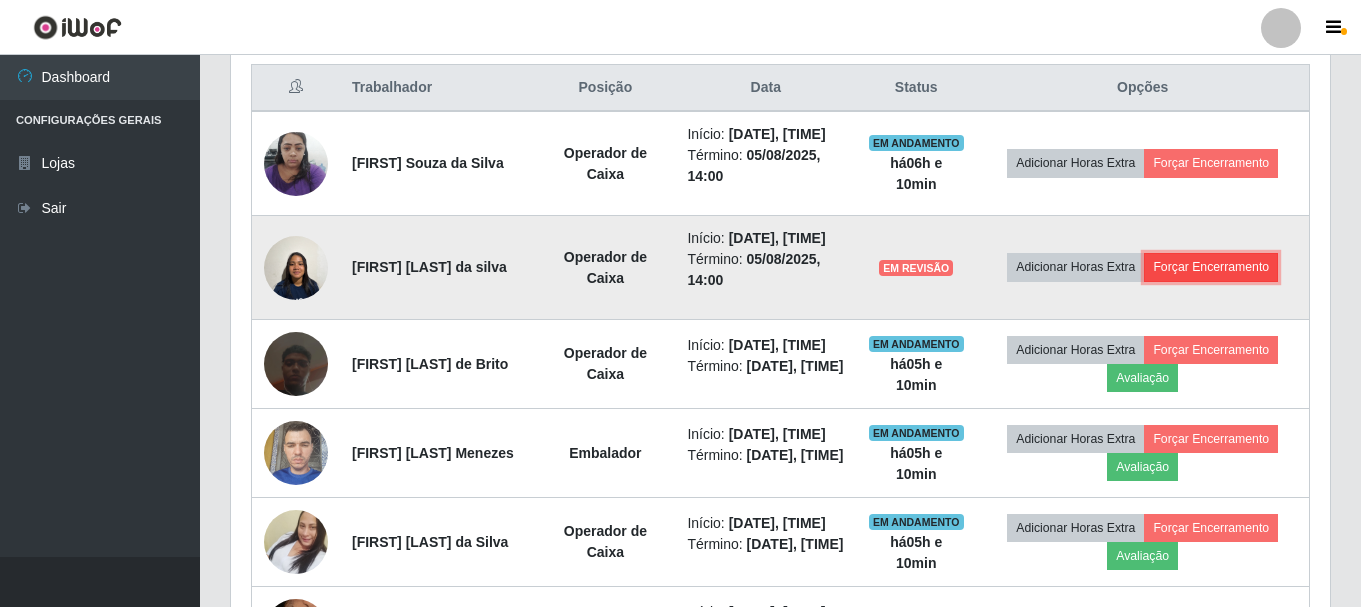 click on "Forçar Encerramento" at bounding box center (1211, 267) 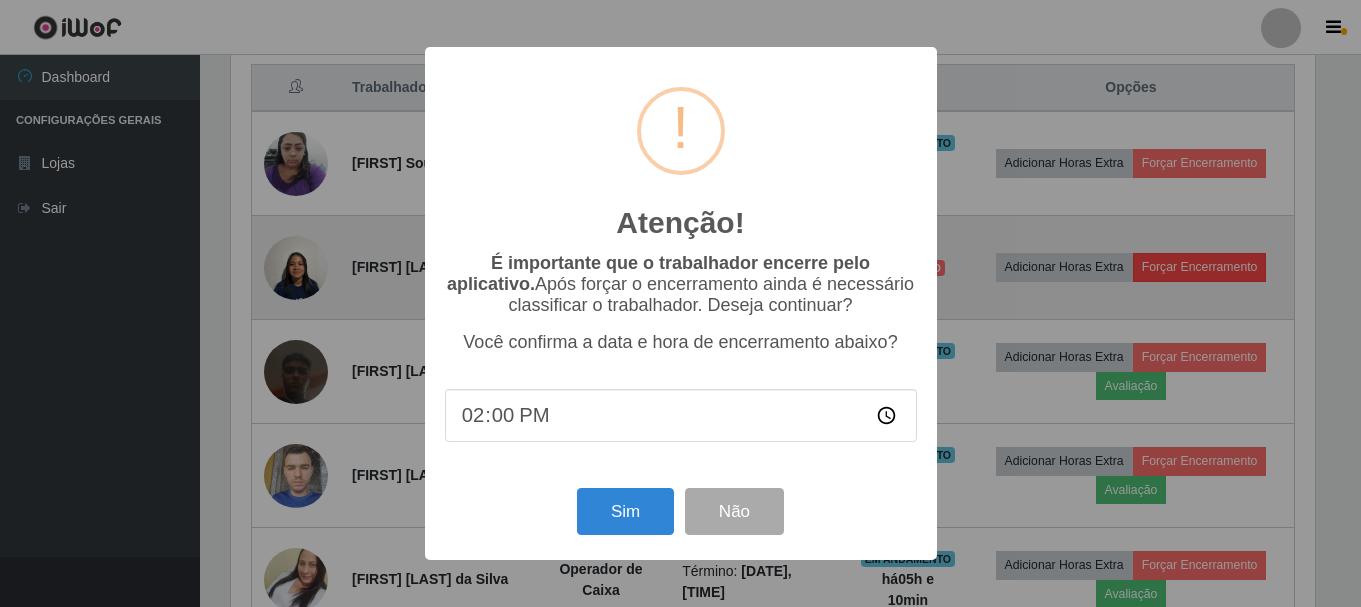 scroll, scrollTop: 999585, scrollLeft: 998911, axis: both 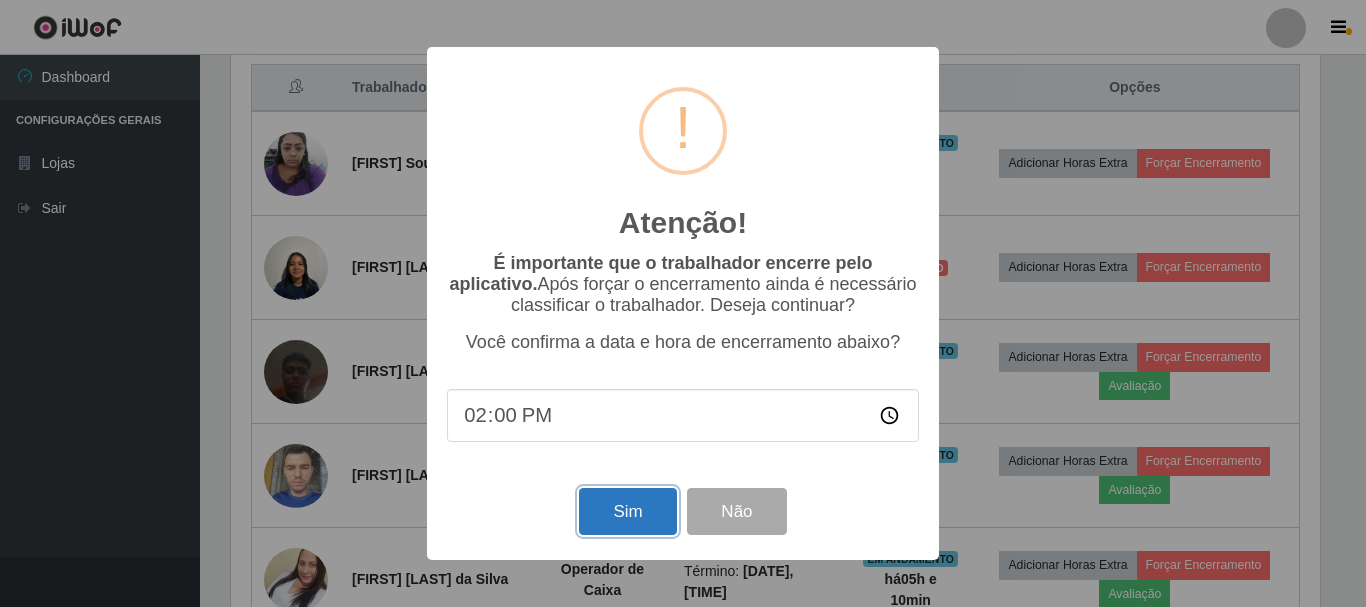 click on "Sim" at bounding box center (627, 511) 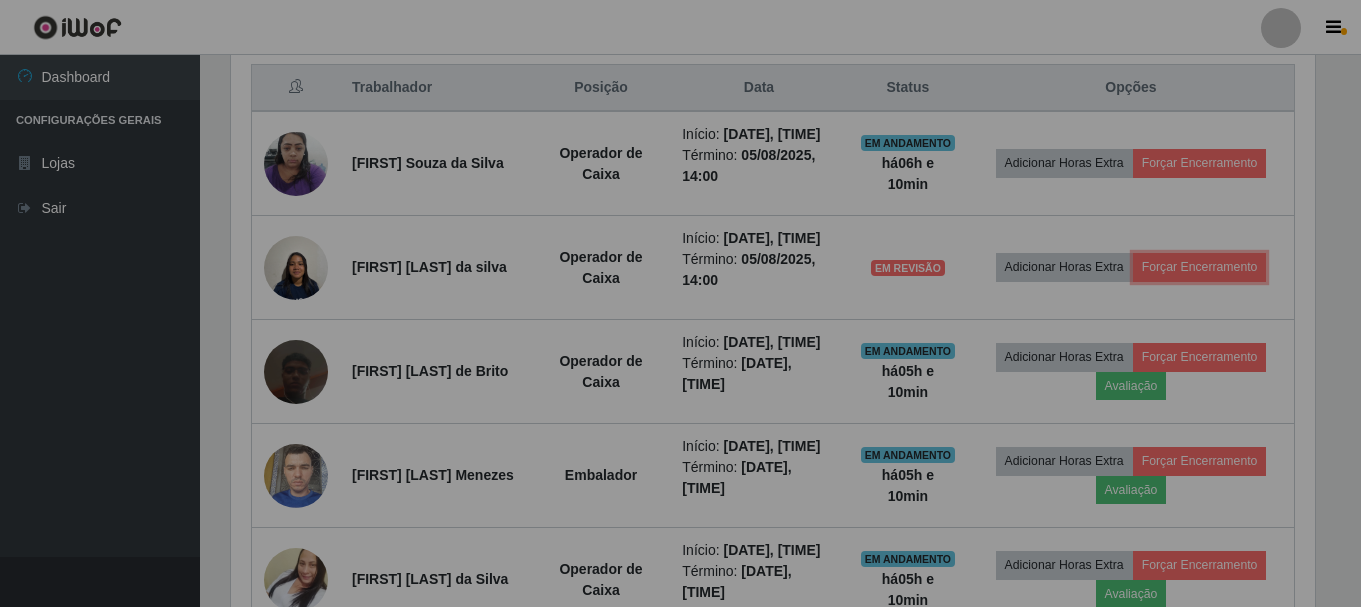 scroll, scrollTop: 999585, scrollLeft: 998901, axis: both 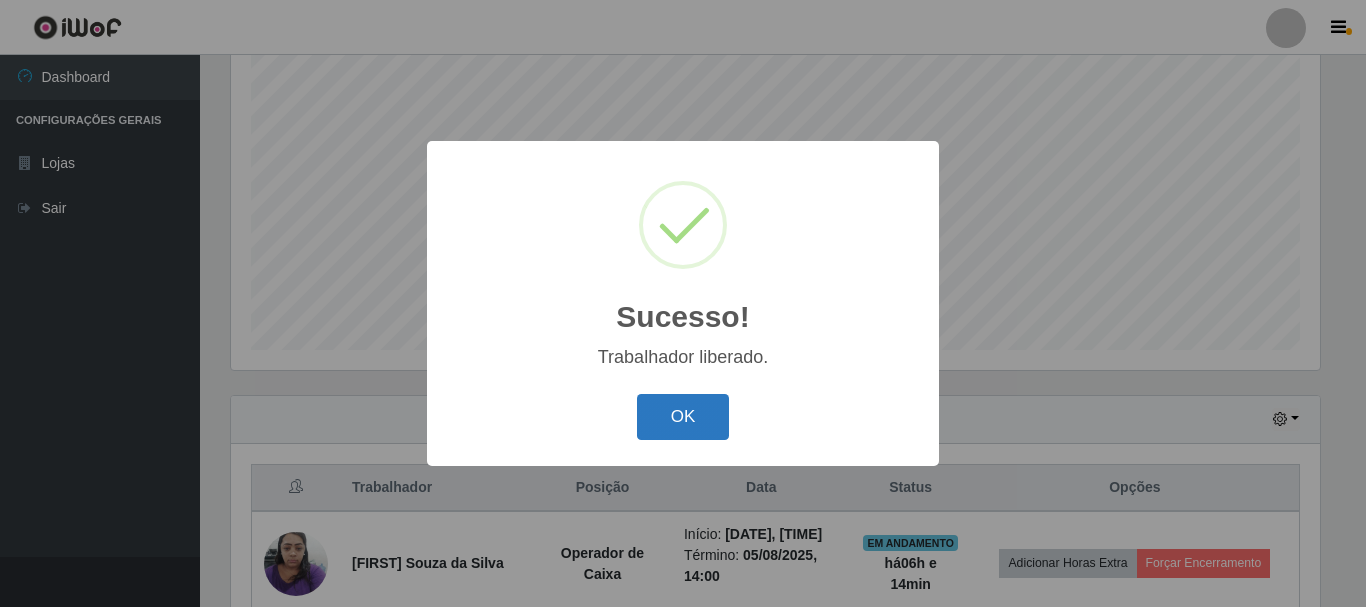 click on "OK" at bounding box center (683, 417) 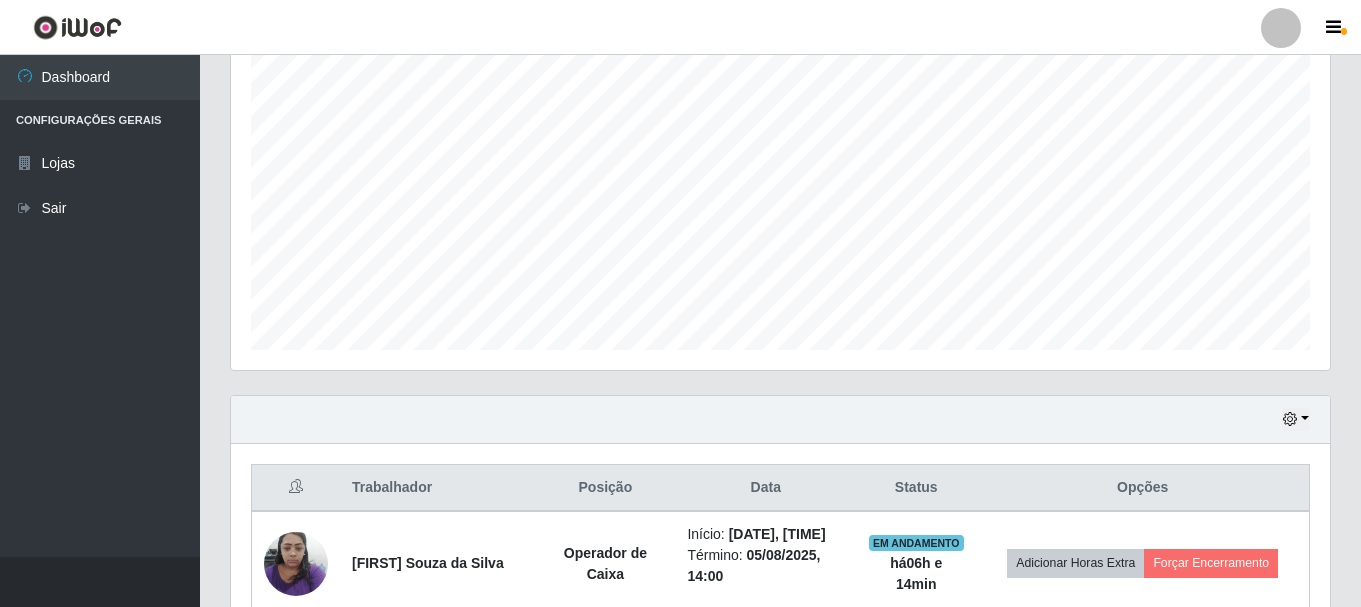 scroll, scrollTop: 999585, scrollLeft: 998901, axis: both 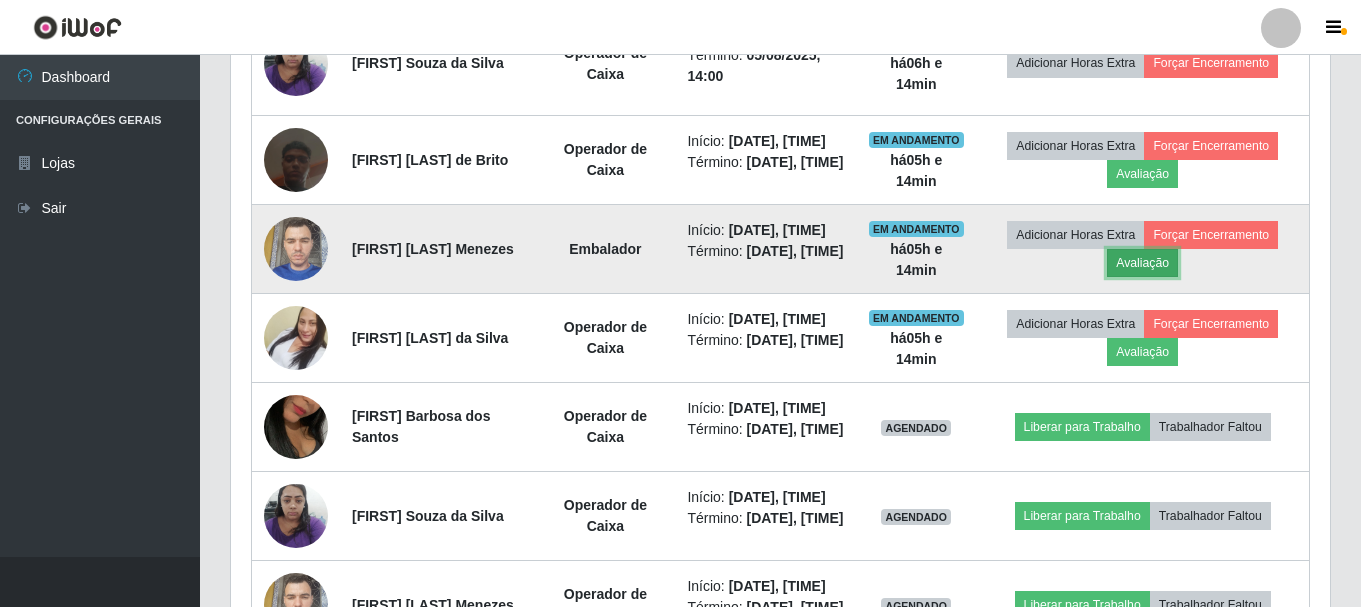 click on "Avaliação" at bounding box center (1142, 263) 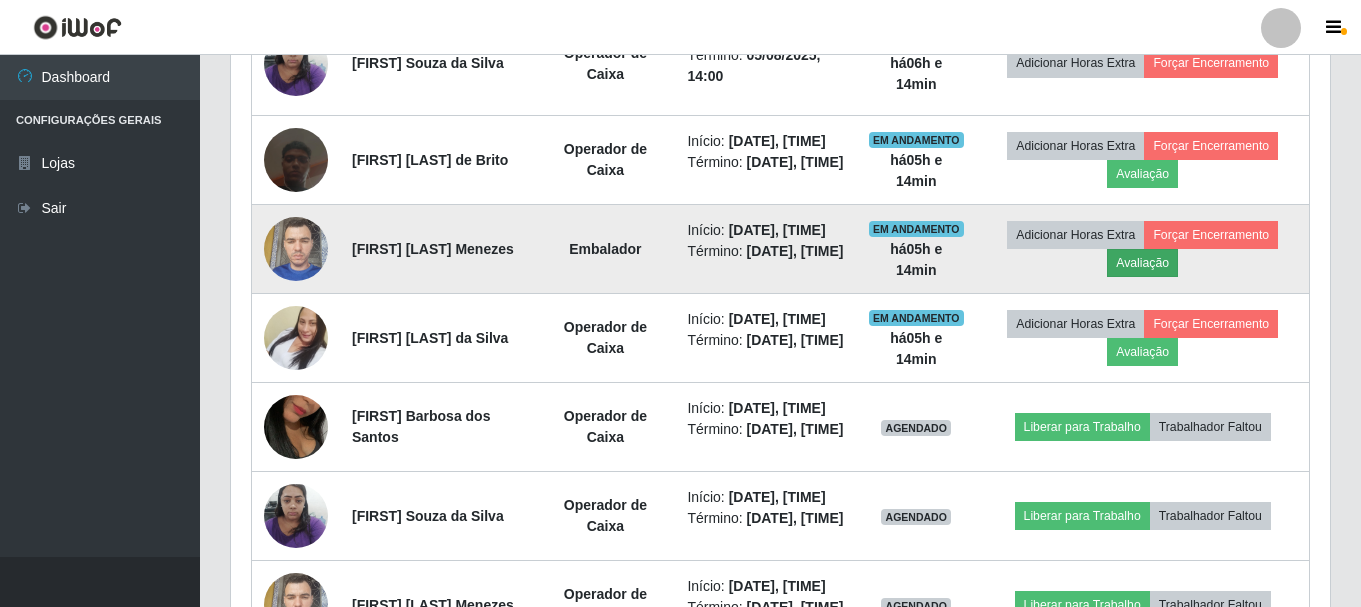 scroll, scrollTop: 999585, scrollLeft: 998911, axis: both 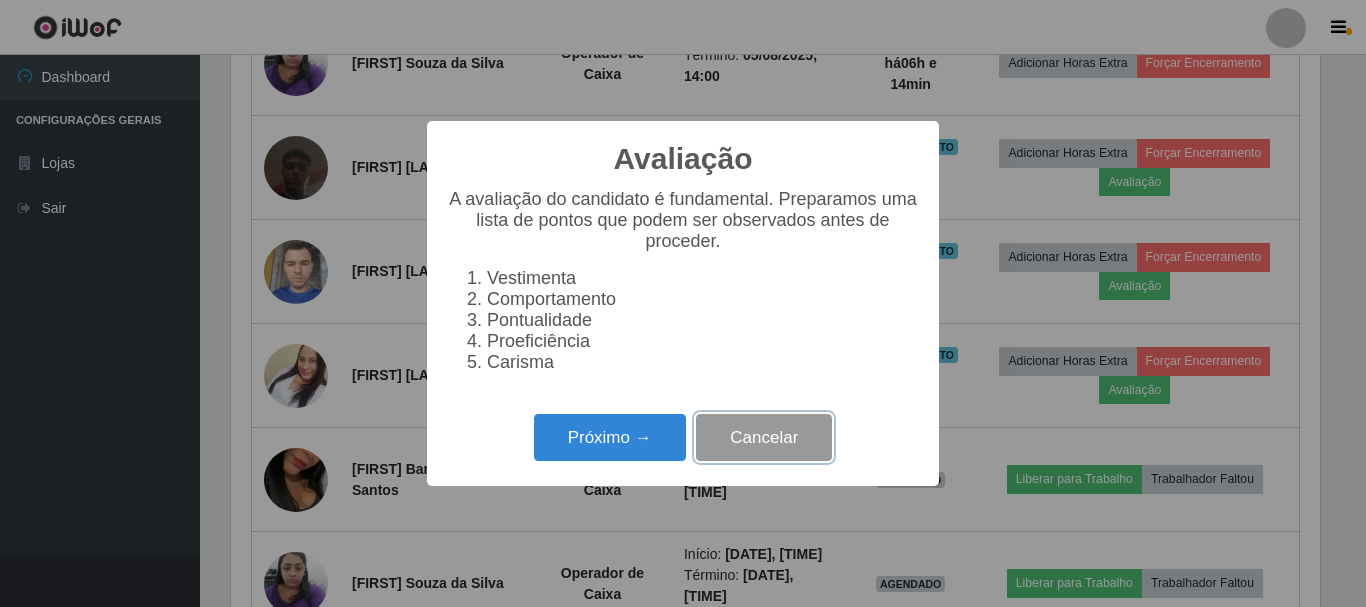 click on "Cancelar" at bounding box center (764, 437) 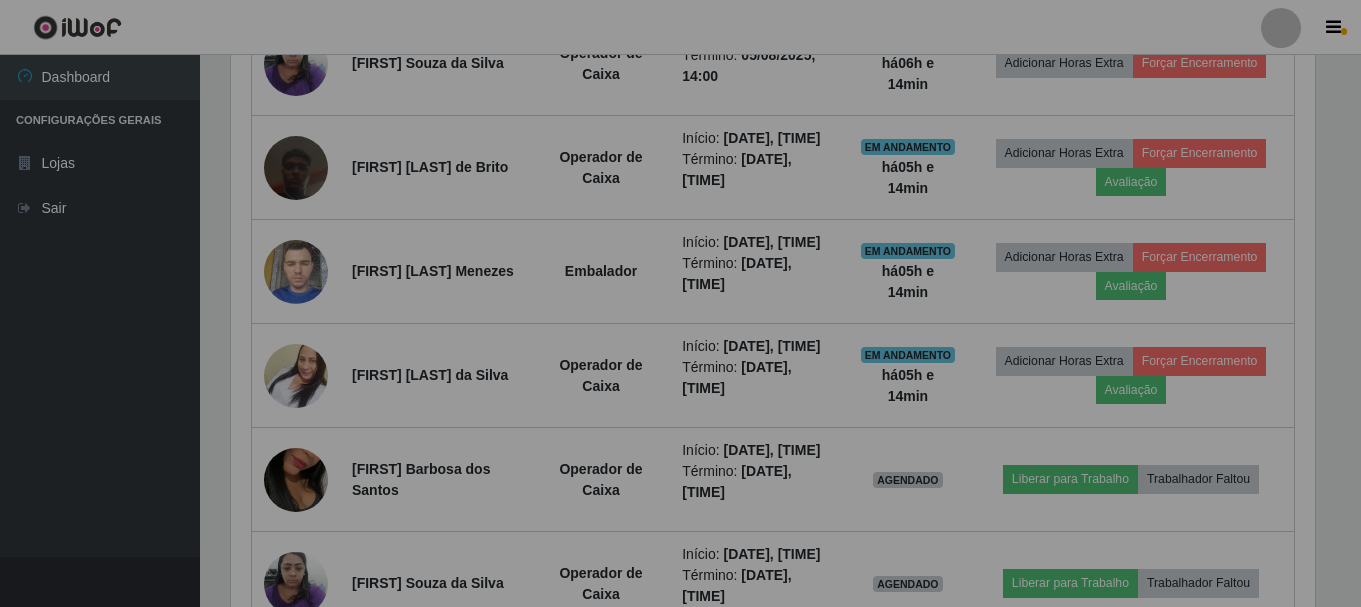 scroll, scrollTop: 999585, scrollLeft: 998901, axis: both 